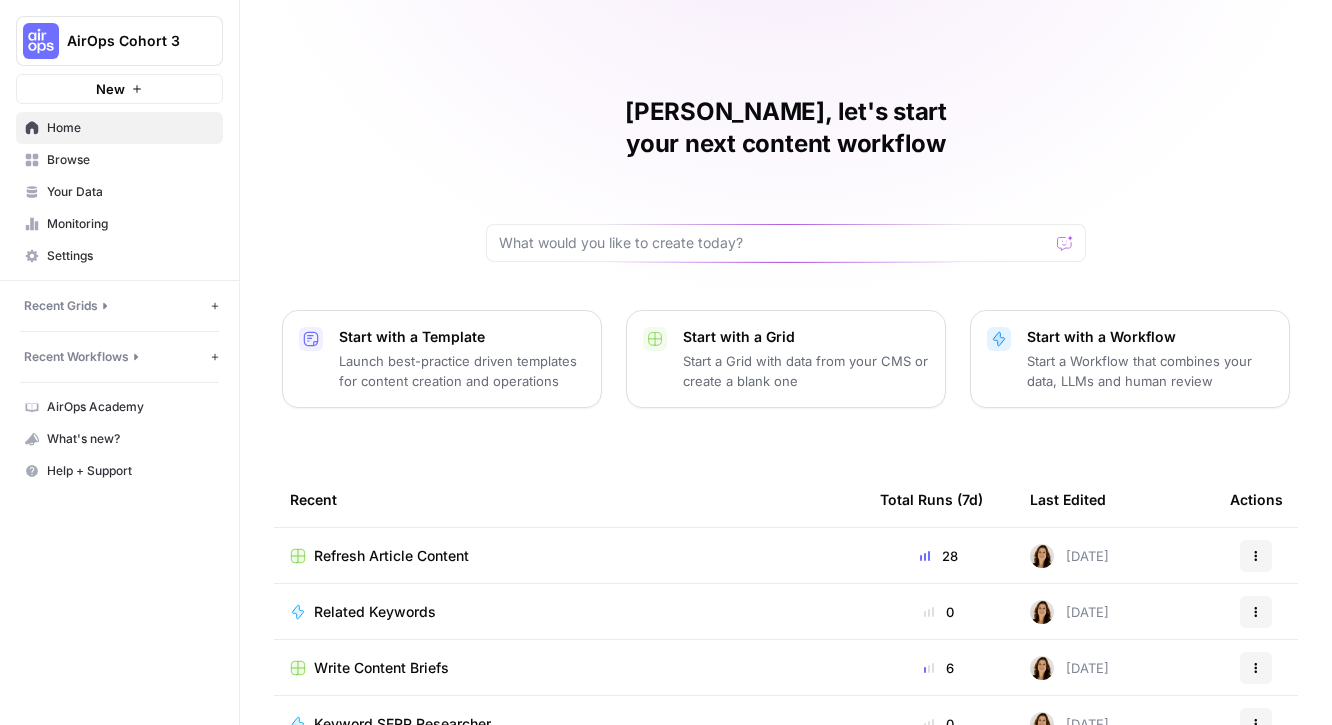 scroll, scrollTop: 0, scrollLeft: 0, axis: both 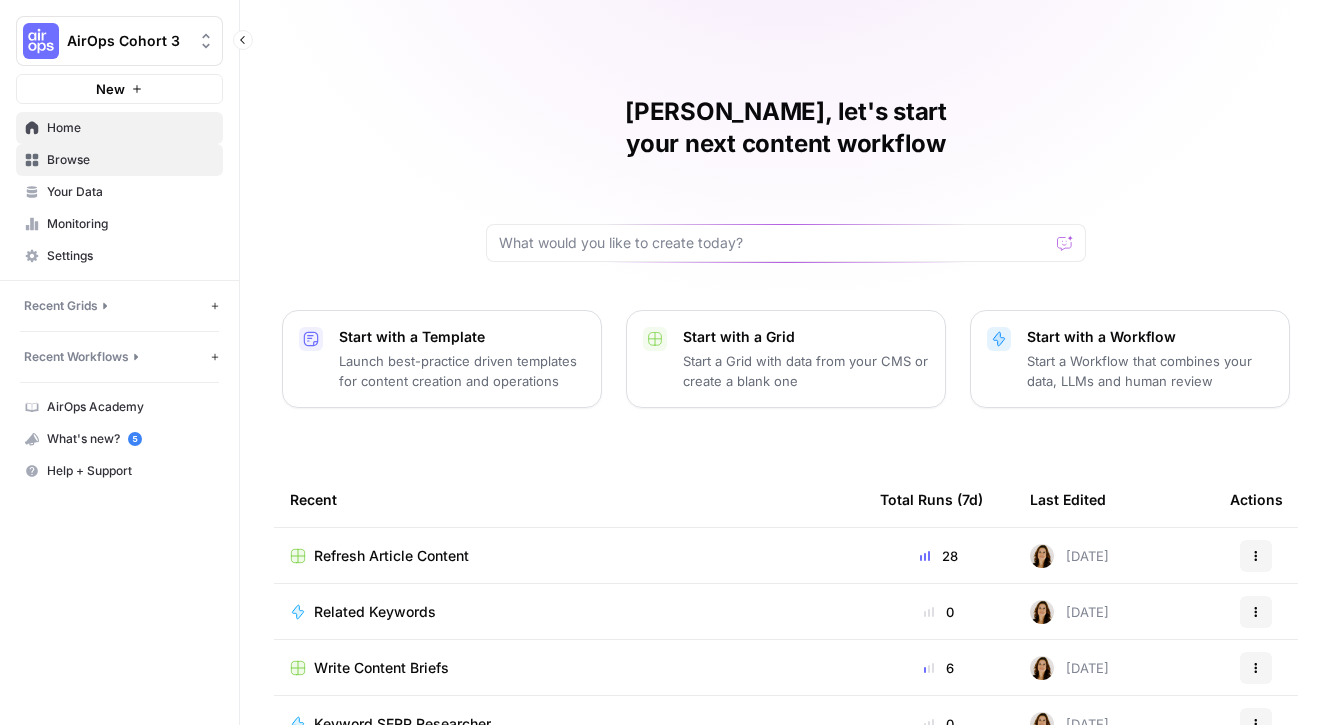 click on "Browse" at bounding box center [130, 160] 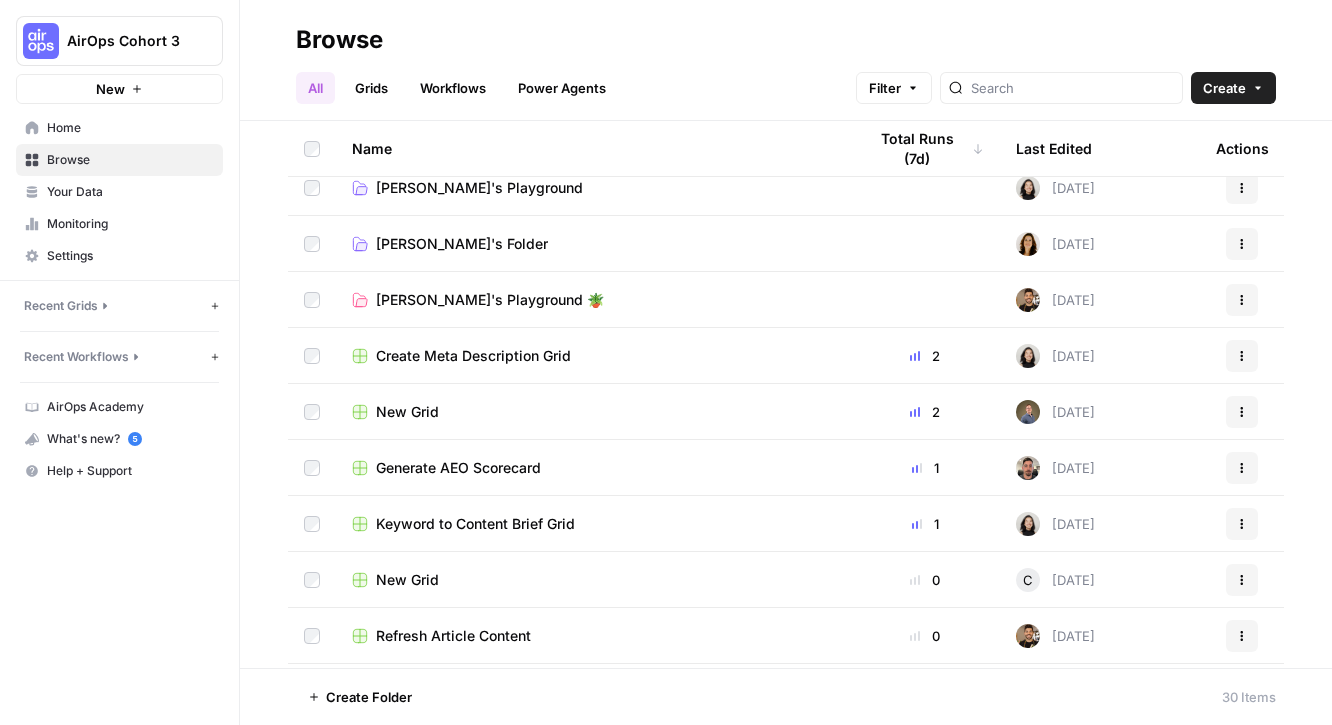 scroll, scrollTop: 396, scrollLeft: 0, axis: vertical 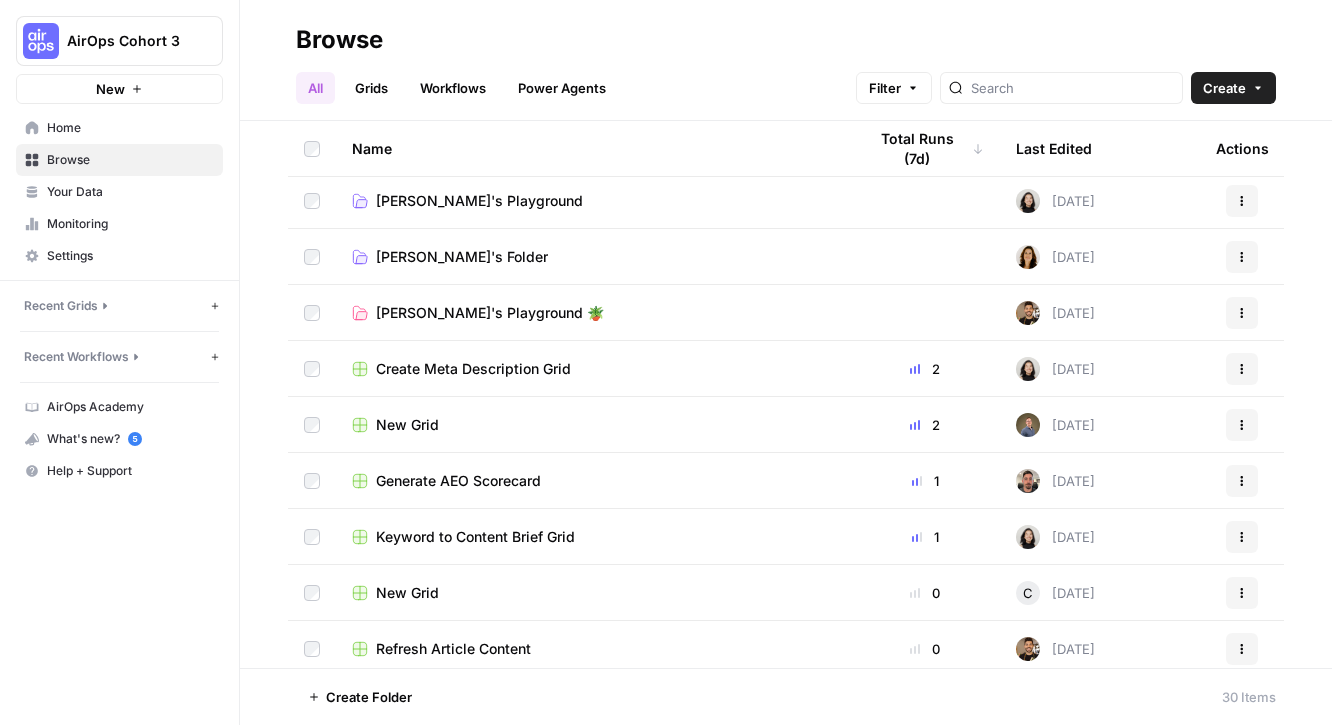 click at bounding box center [925, 256] 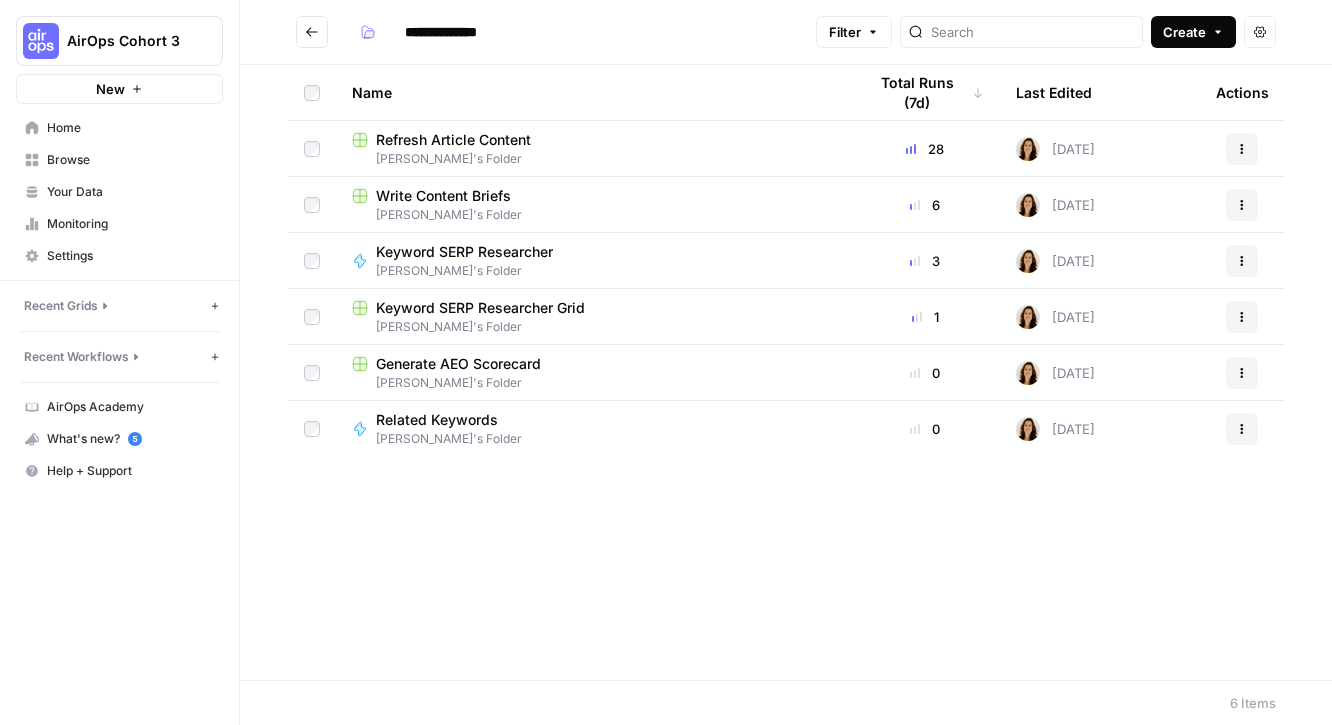 click on "Create" at bounding box center (1184, 32) 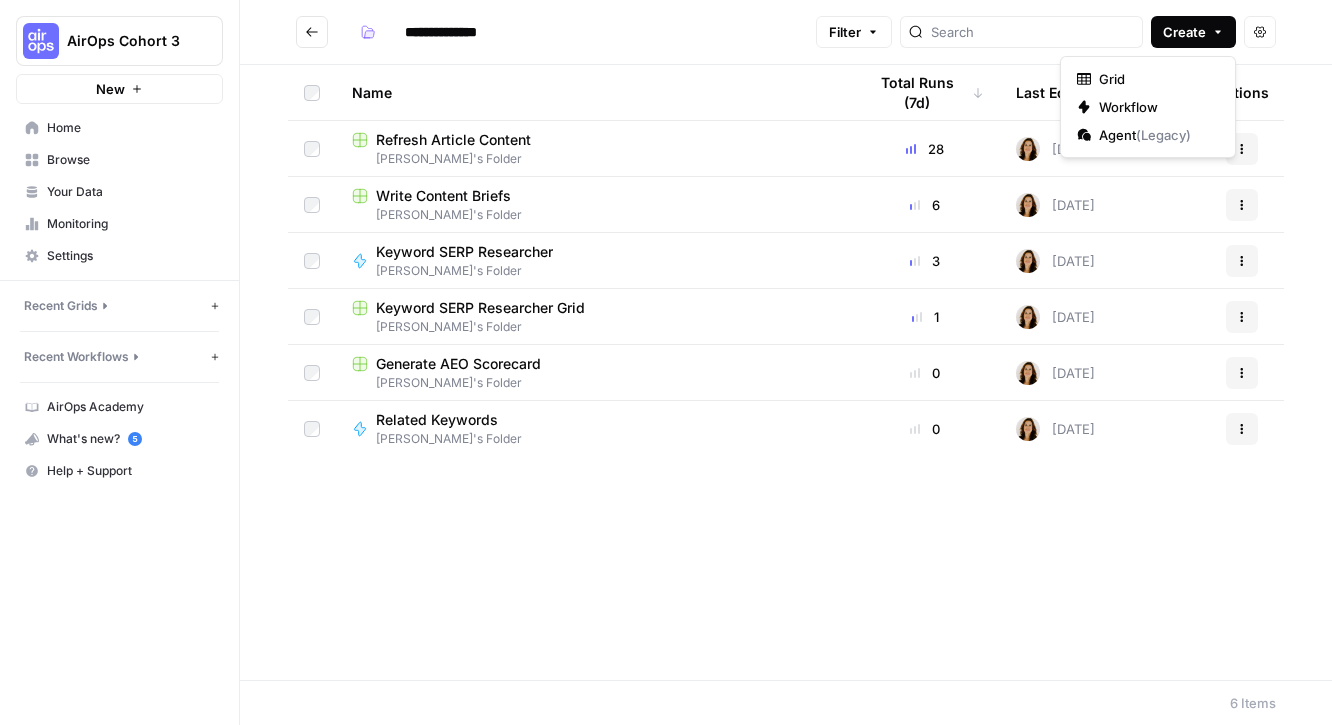 click on "Name Total Runs (7d) Last Edited Actions Refresh Article Content [PERSON_NAME]'s Folder 28 [DATE] Actions Write Content Briefs [PERSON_NAME]'s Folder 6 [DATE] Actions Keyword SERP Researcher [PERSON_NAME]'s Folder 3 [DATE] Actions Keyword SERP Researcher Grid [PERSON_NAME]'s Folder 1 [DATE] Actions Generate AEO Scorecard [PERSON_NAME]'s Folder 0 [DATE] Actions Related Keywords  [PERSON_NAME]'s Folder 0 [DATE] Actions" at bounding box center [786, 372] 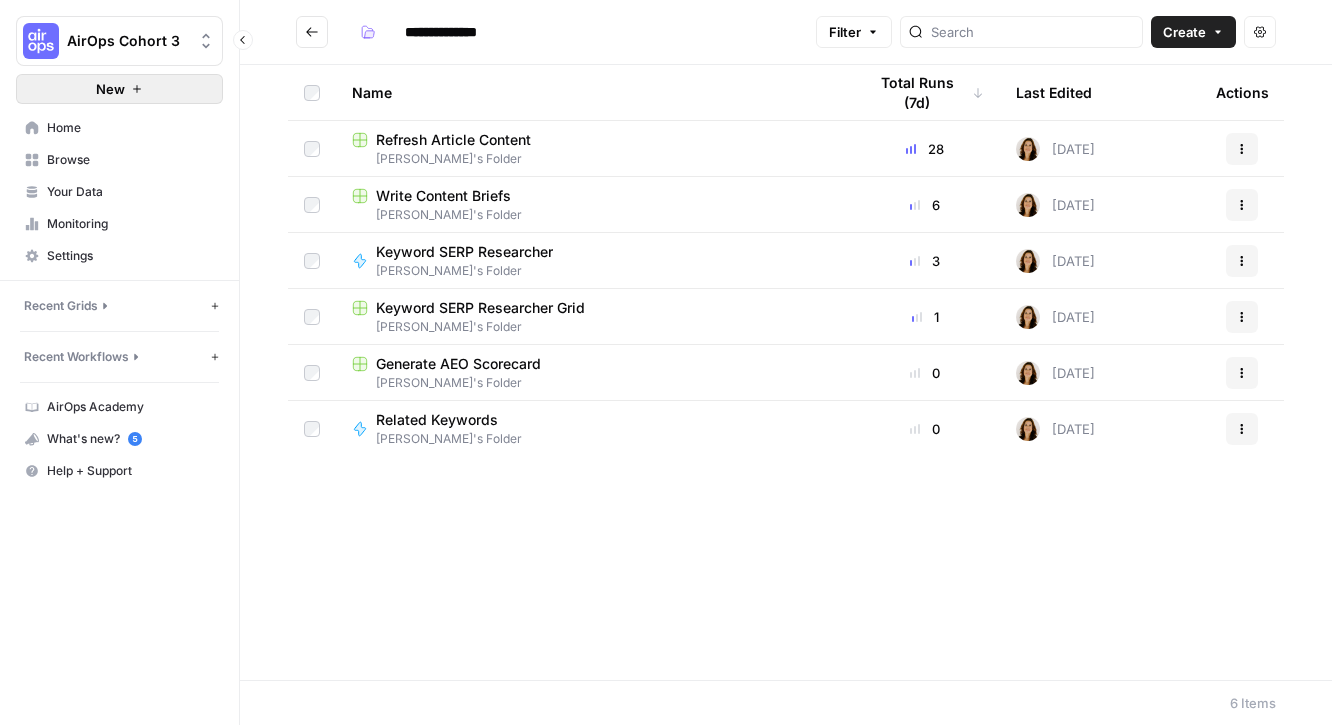 click on "New" at bounding box center [119, 89] 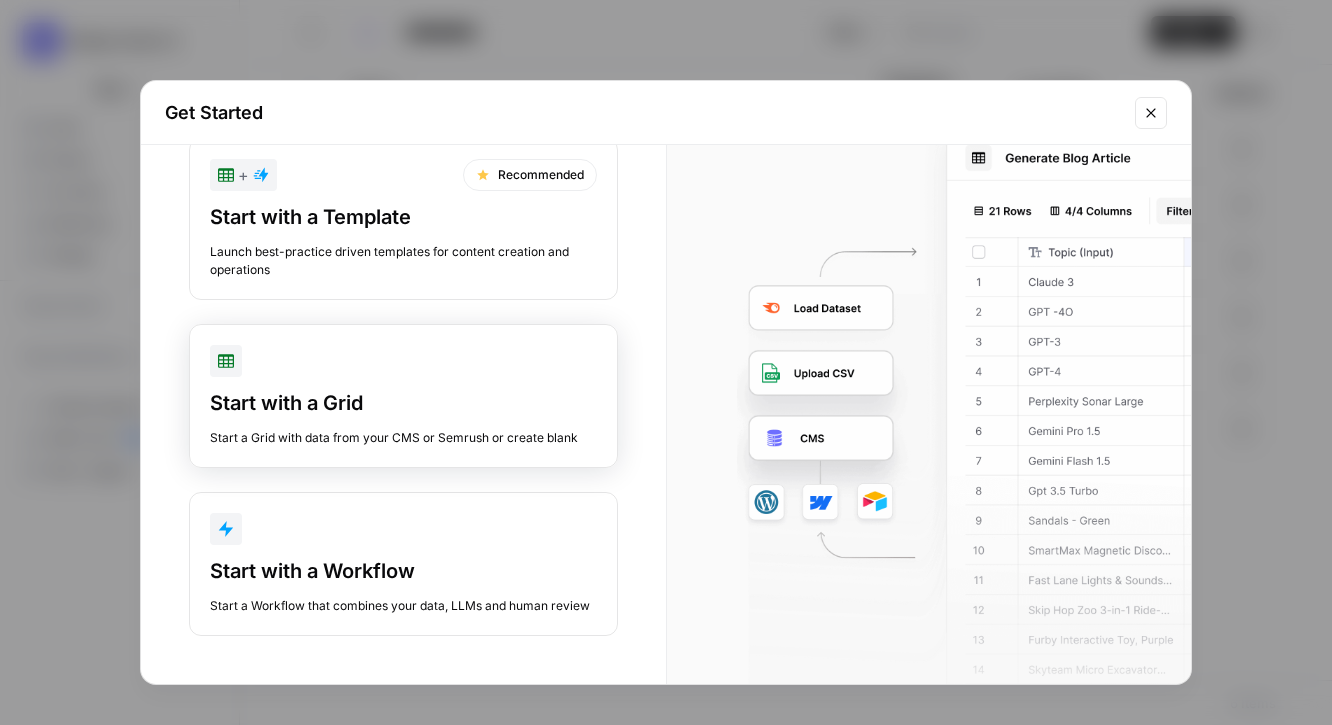 scroll, scrollTop: 0, scrollLeft: 0, axis: both 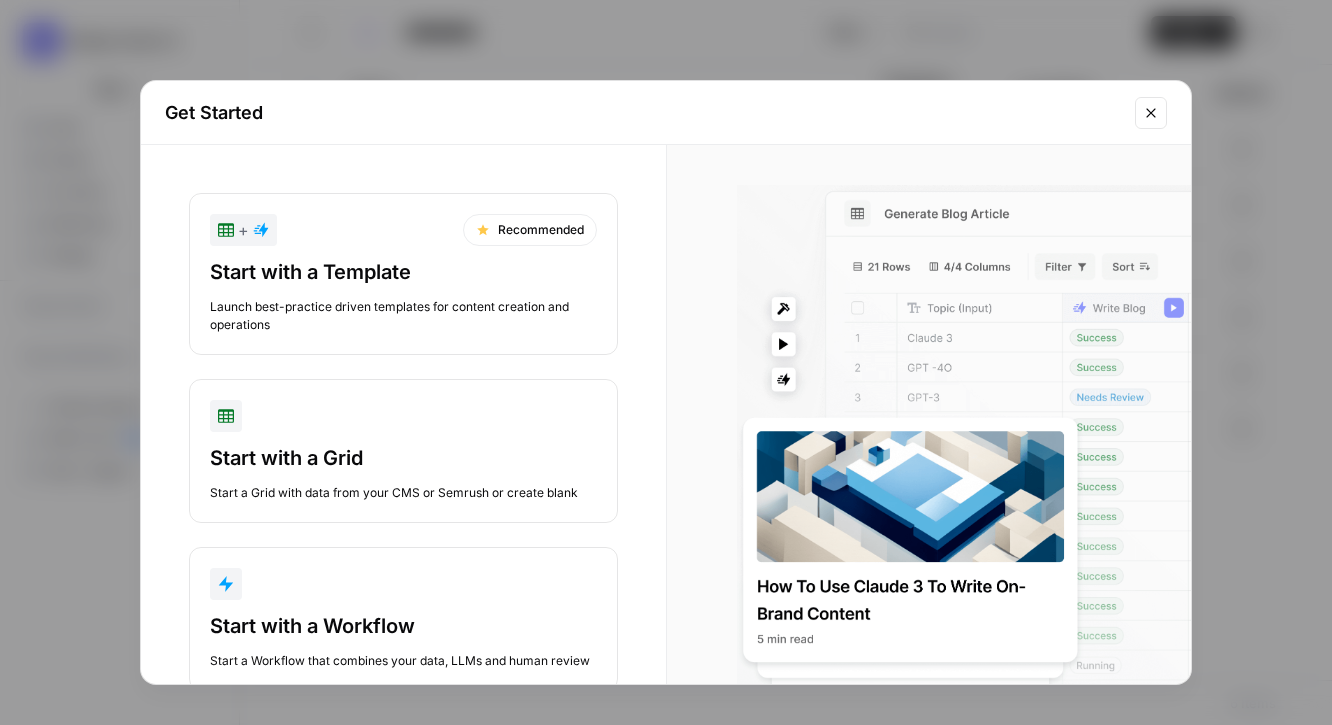click 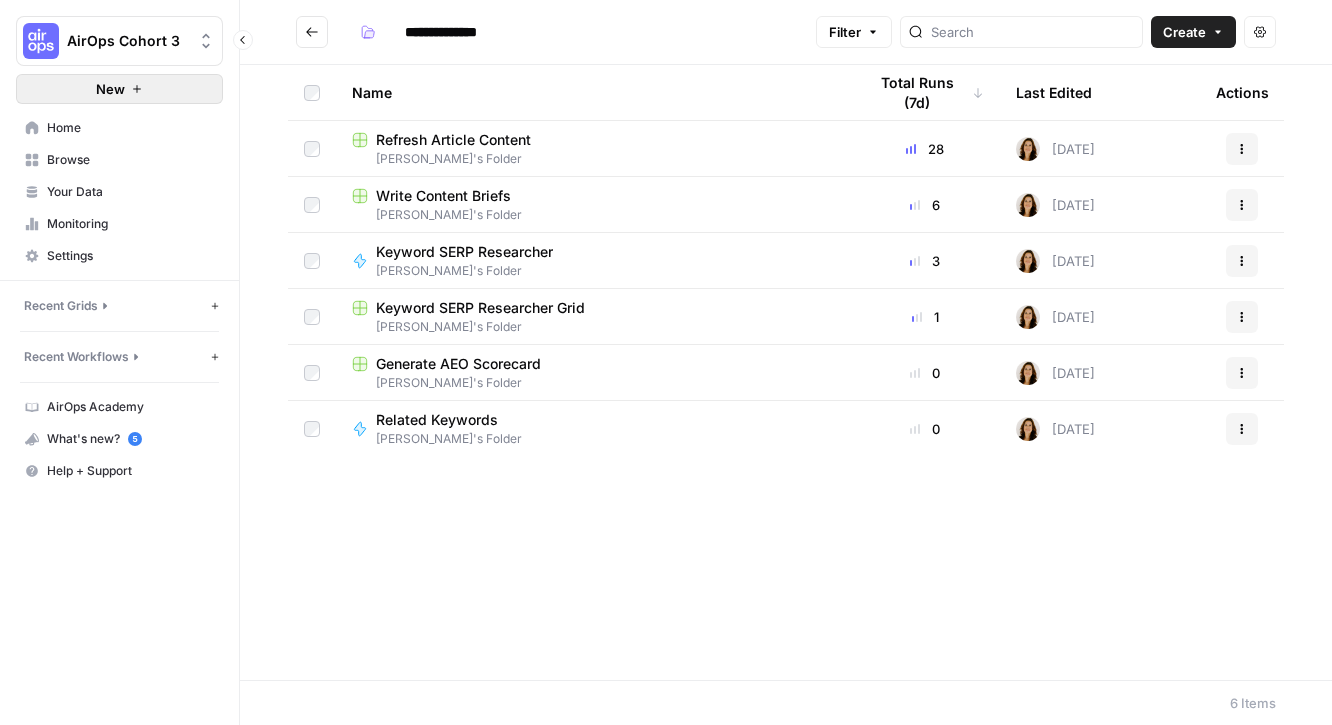 click on "New" at bounding box center (119, 89) 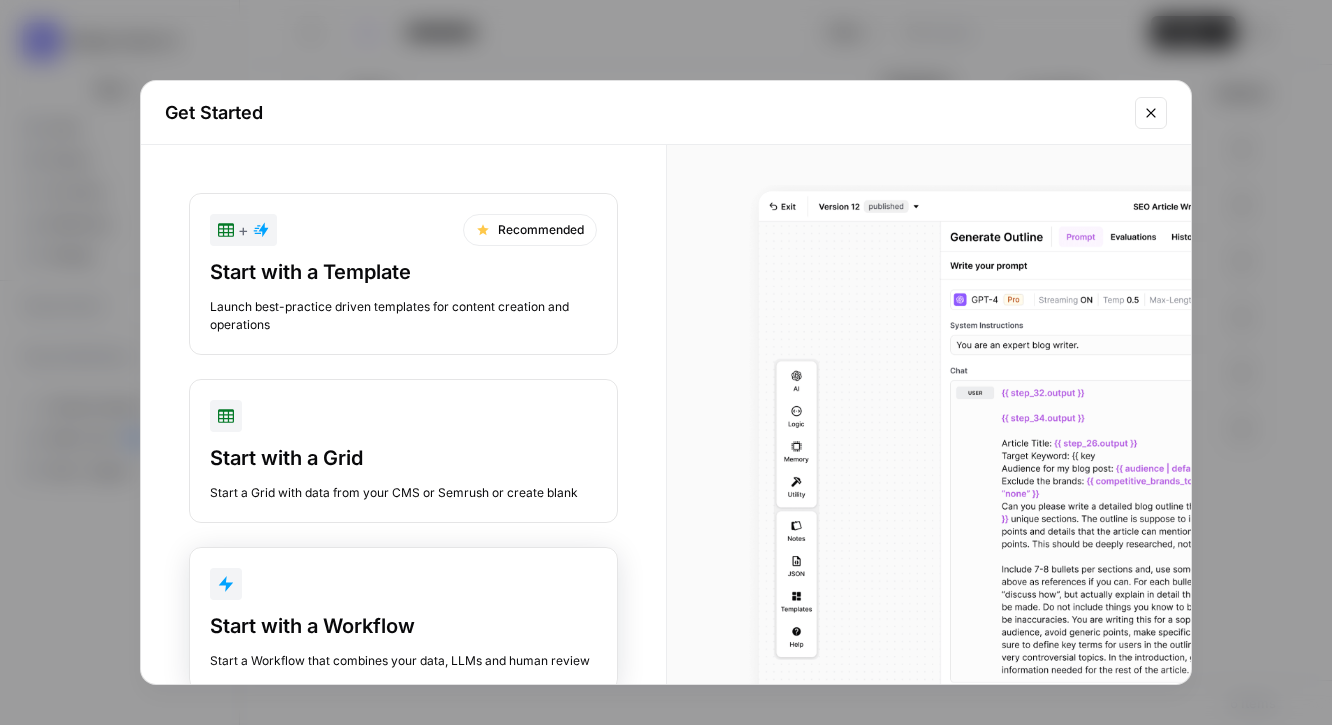 click at bounding box center (403, 584) 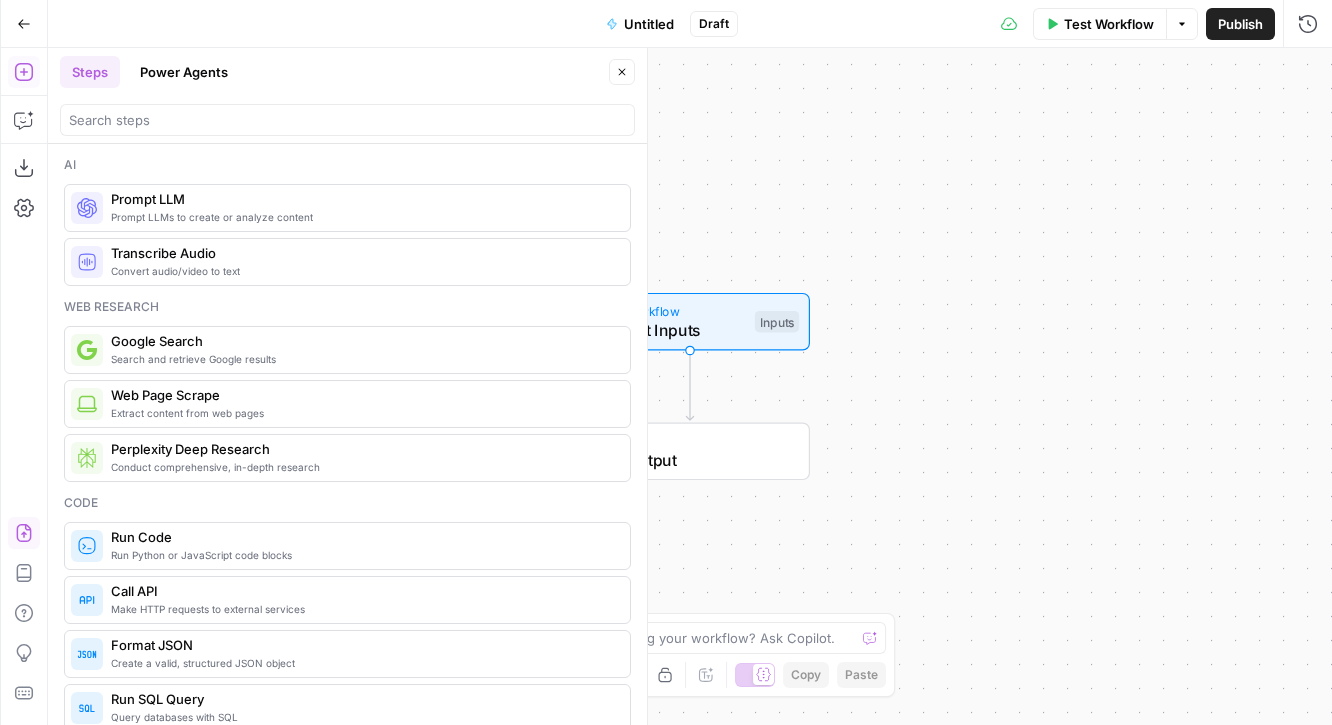 click 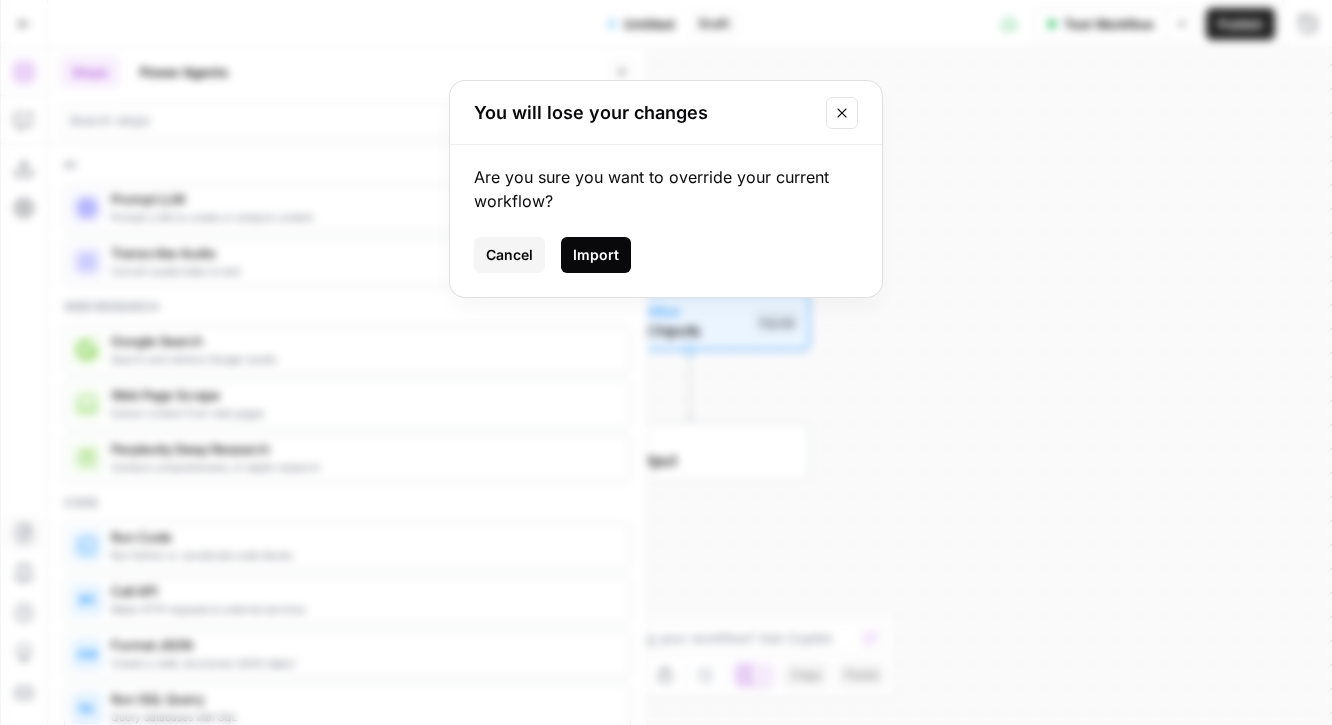 click on "Import" at bounding box center [596, 255] 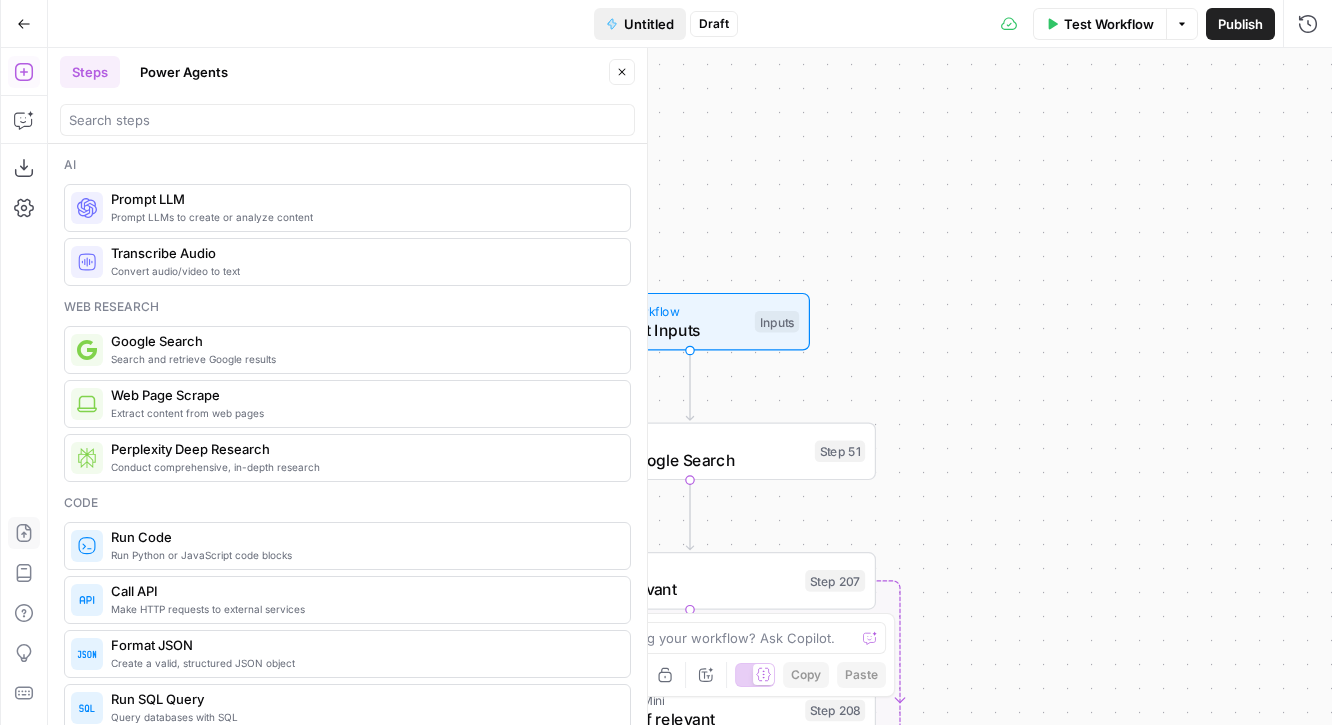 click on "Untitled" at bounding box center [649, 24] 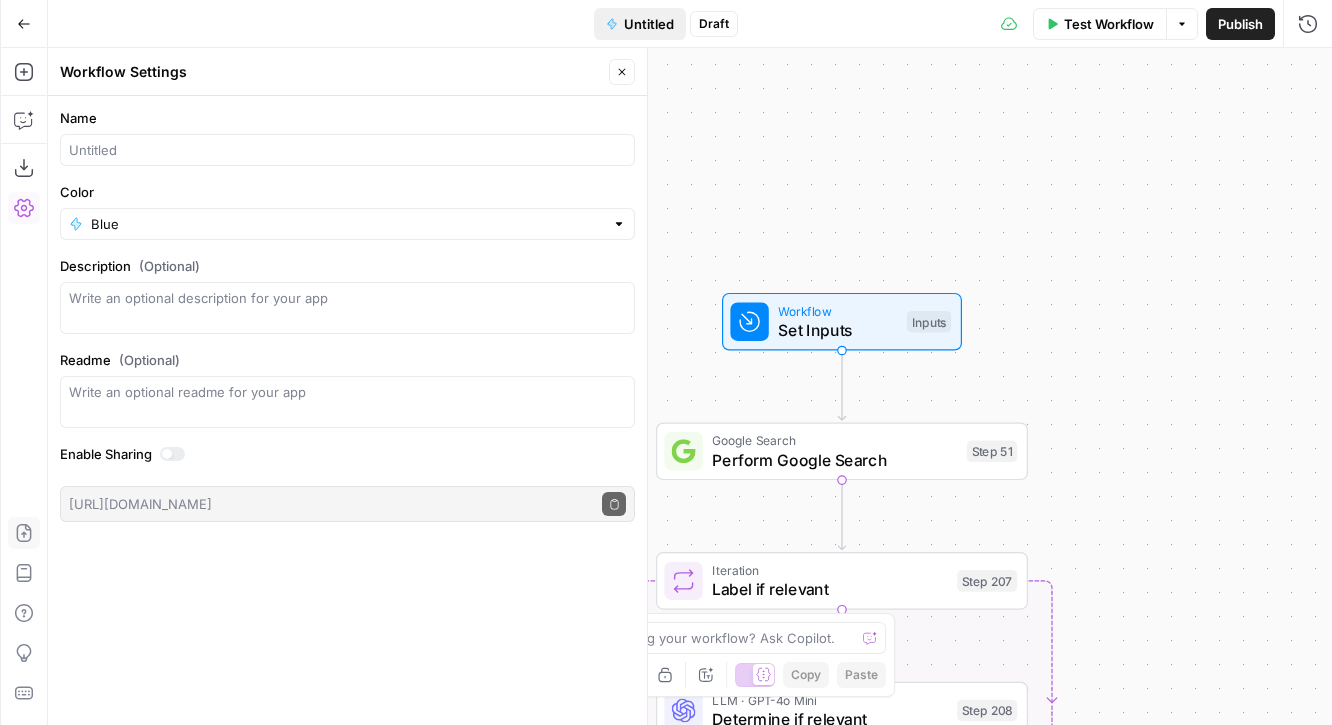 type 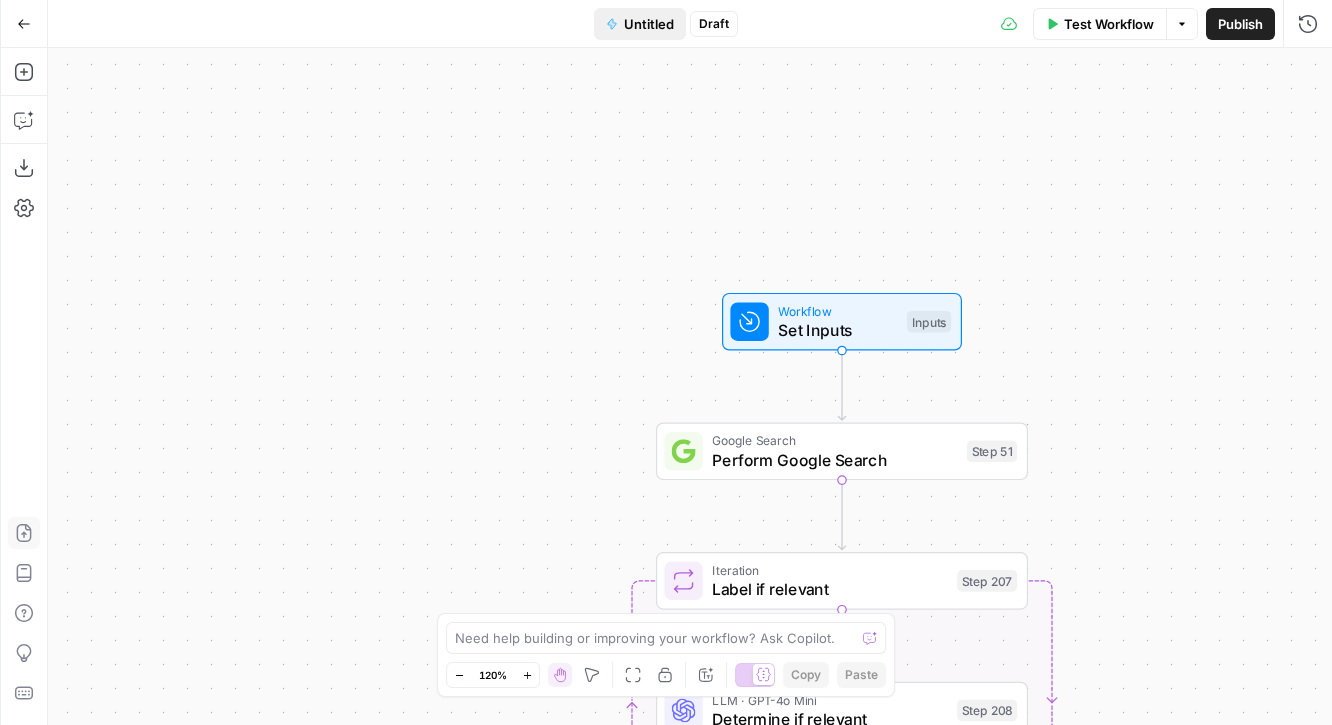 click on "Untitled" at bounding box center (649, 24) 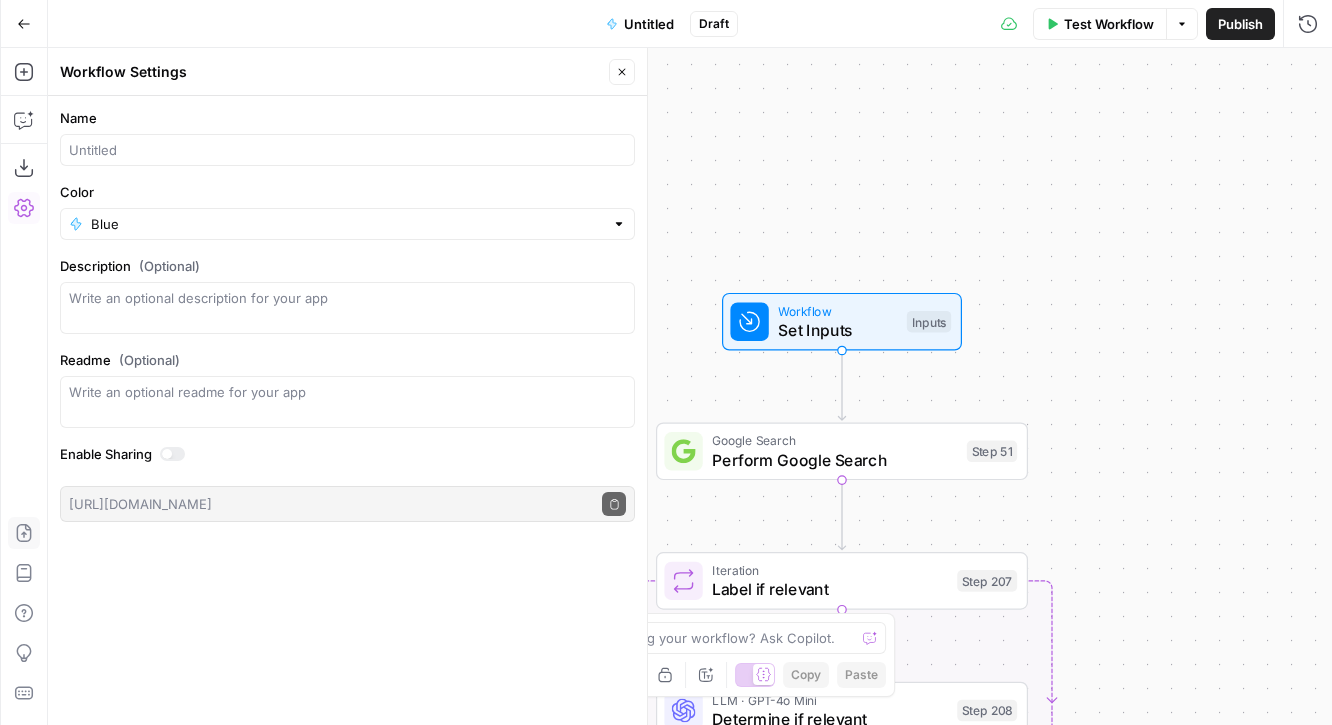 click on "Name Color Blue Description   (Optional) Readme   (Optional) Write an optional readme for your app Enable Sharing [URL][DOMAIN_NAME] Copy public execute URL" at bounding box center (347, 315) 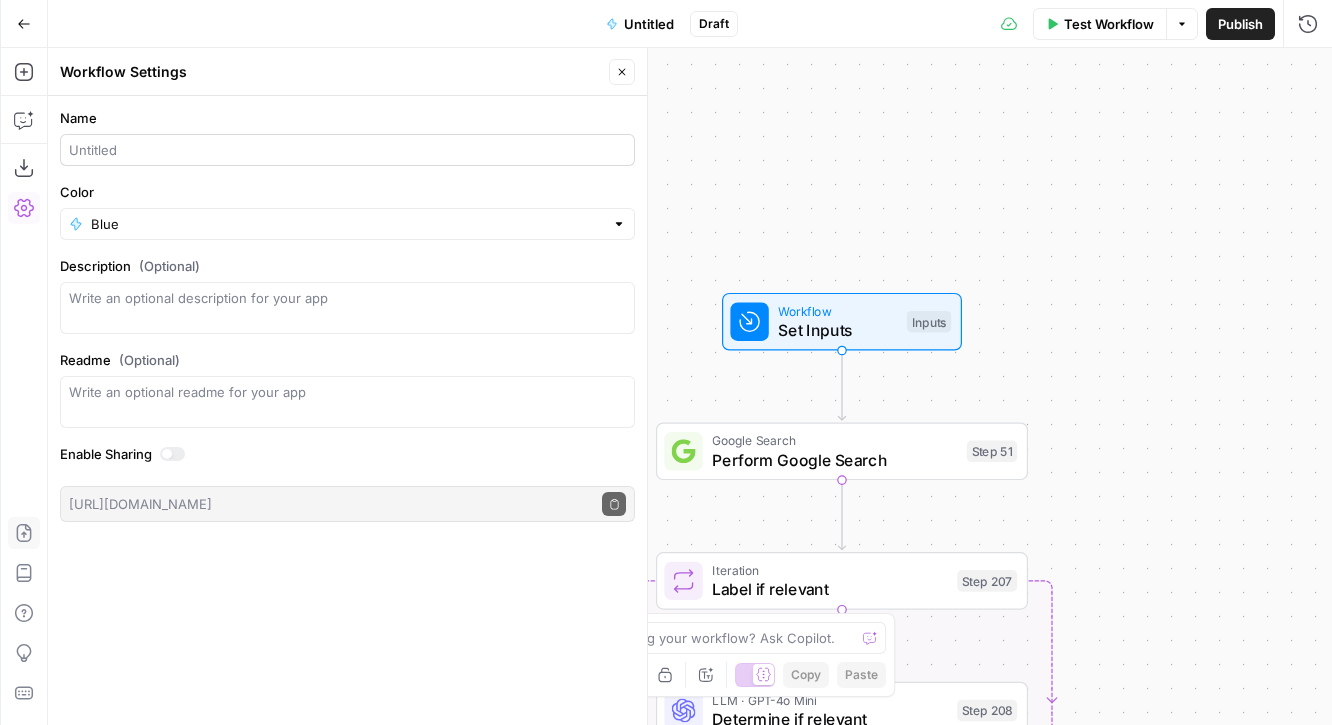 click at bounding box center [347, 150] 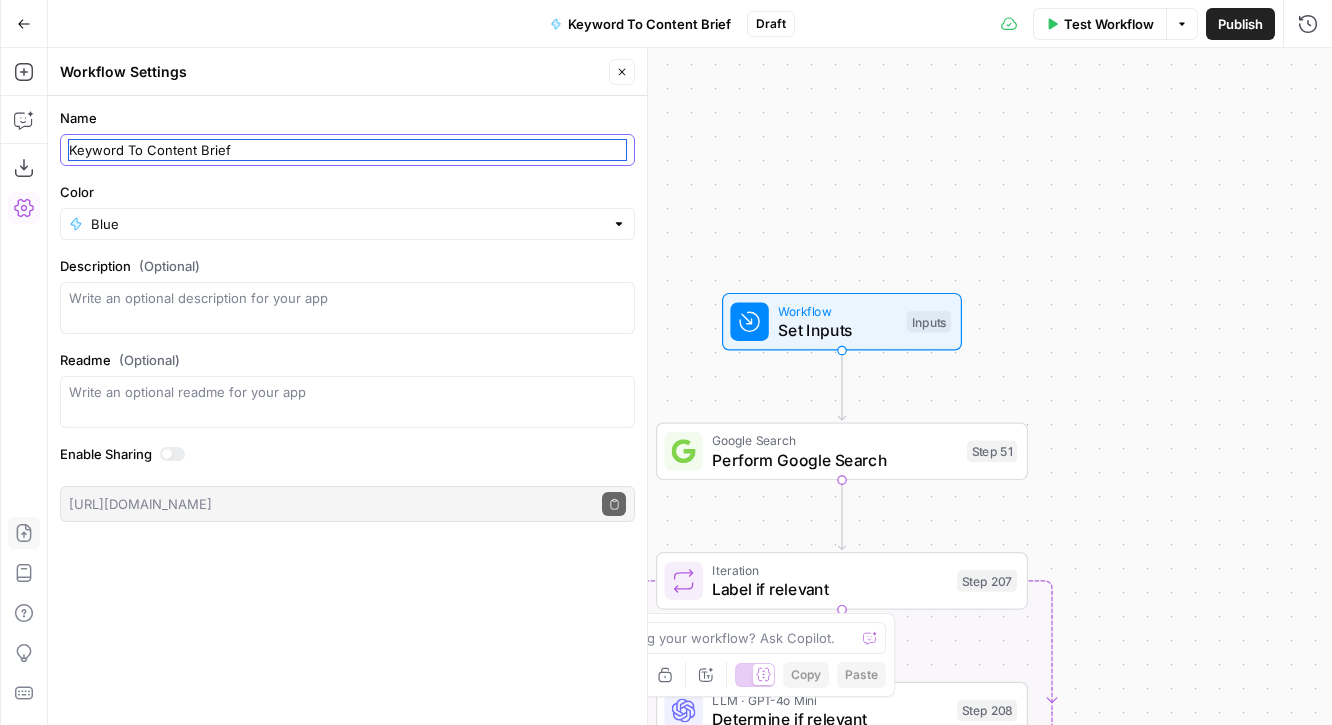 type on "Keyword To Content Brief" 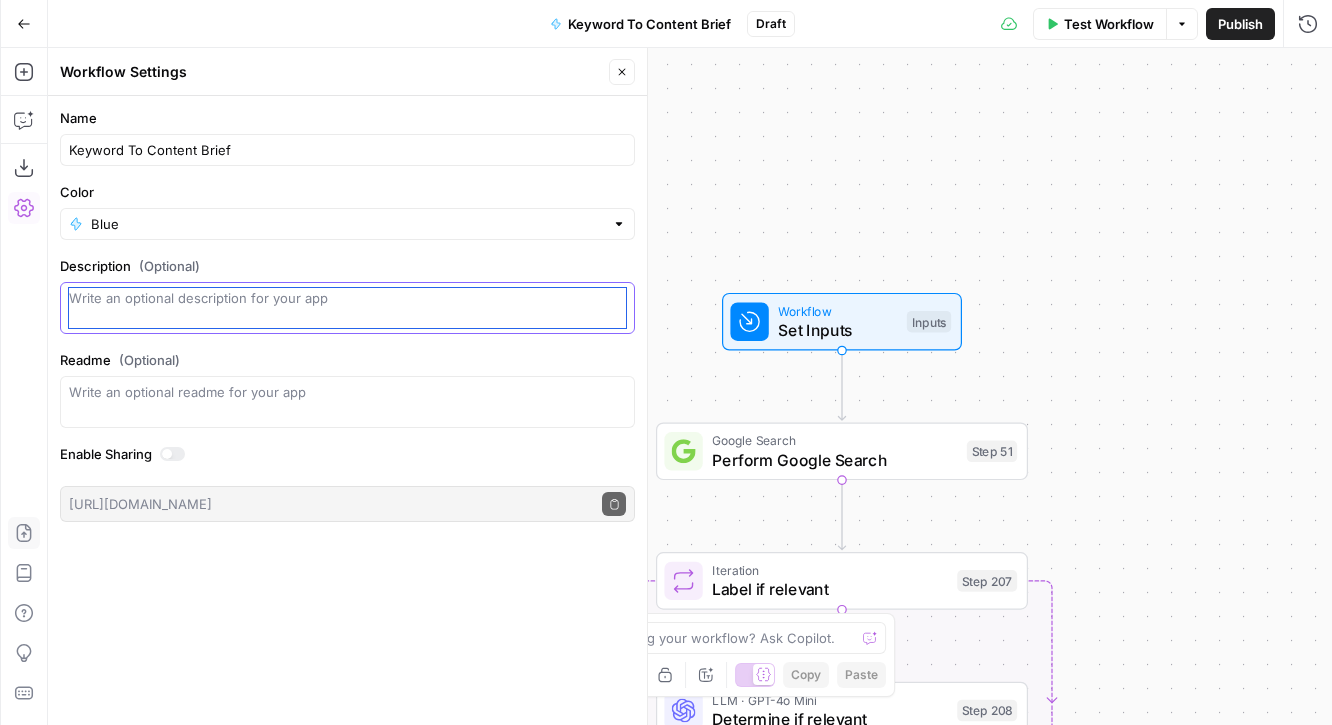 click on "Description   (Optional)" at bounding box center [347, 308] 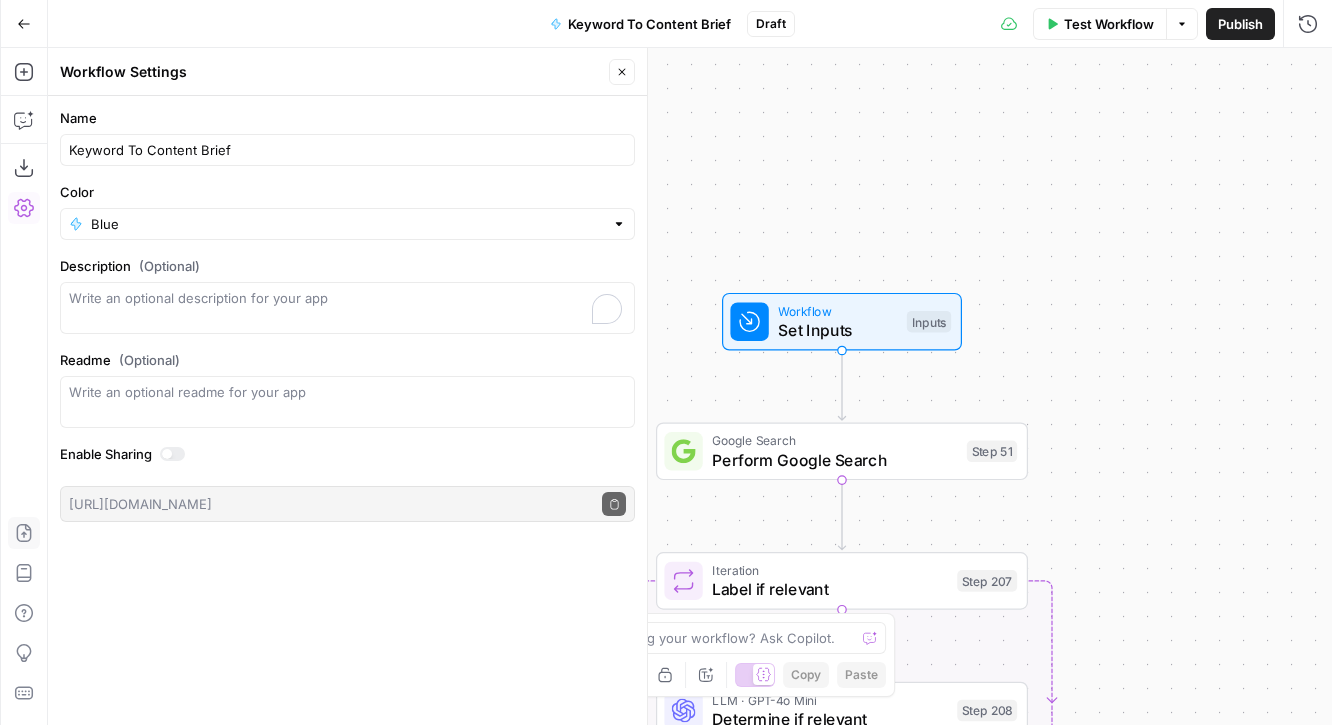 click on "Workflow Set Inputs Inputs Google Search Perform Google Search Step 51 Loop Iteration Label if relevant Step 207 LLM · GPT-4o Mini Determine if relevant Step 208 Complete Run Code · JavaScript Remove irrelevant Step 209 Loop Iteration Analyze Content for Top Ranking Pages Step 89 Web Page Scrape Scrape Page Content Step 90 Run Code · JavaScript Get Headers Step 192 SEO Research Semrush Backlinks Overview Step 221 SEO Research Get Semrush Keywords Step 206 Format JSON Format JSON Output Step 96 Complete Run Code · JavaScript Structure Competitor Keywords Step 212 LLM · O4 Mini Analyze Titles Step 198 LLM · GPT-4o Extract Titles Step 214 Human Review Review Title Selection Step 202 LLM · Gemini 2.5 Pro Perplexity Research Step 218 Search Knowledge Base Search Sitemap for Internal Links Step 222 LLM · O1 Analysis + Outline Step 197 LLM · GPT-4.1 Extract Brief Step 204 LLM · [PERSON_NAME] 3.7 Sonnet Develop outline Step 219 LLM · GPT-4.1 Extract only outline Step 220 Write Liquid Text Combine Brief Step 205" at bounding box center [690, 386] 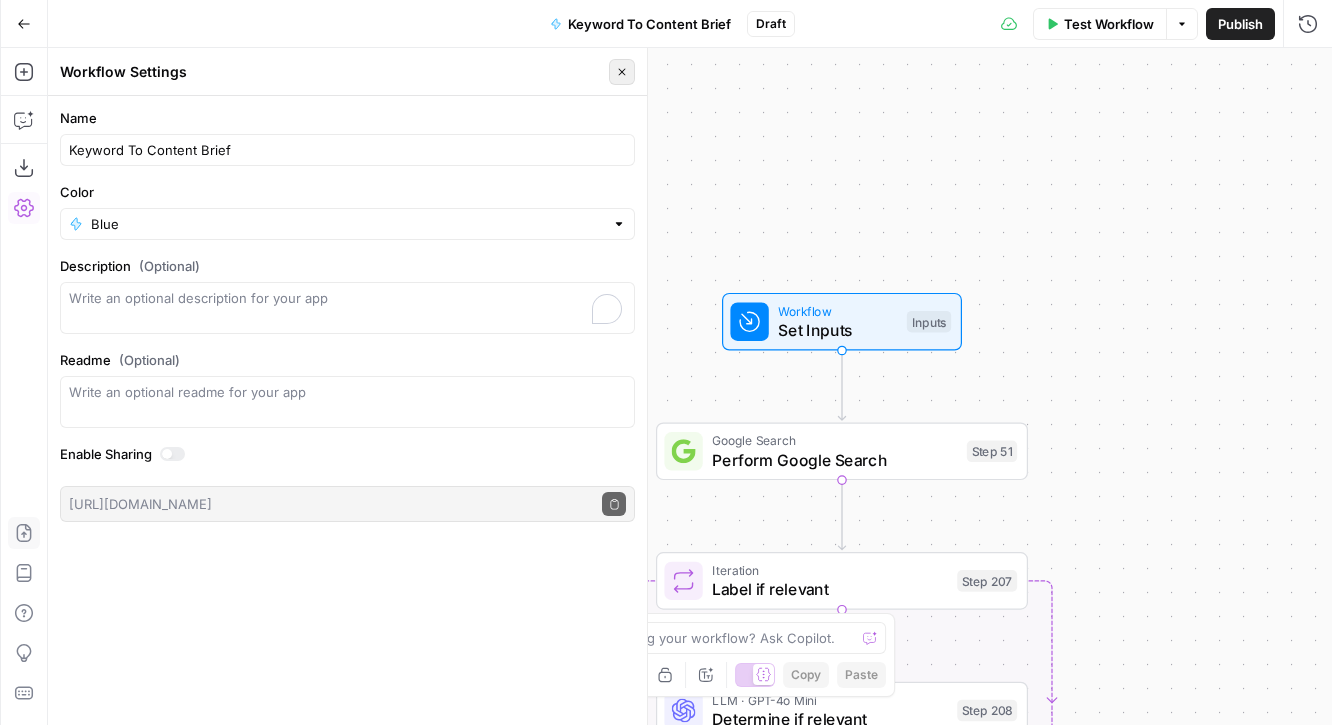 click on "Close" at bounding box center (622, 72) 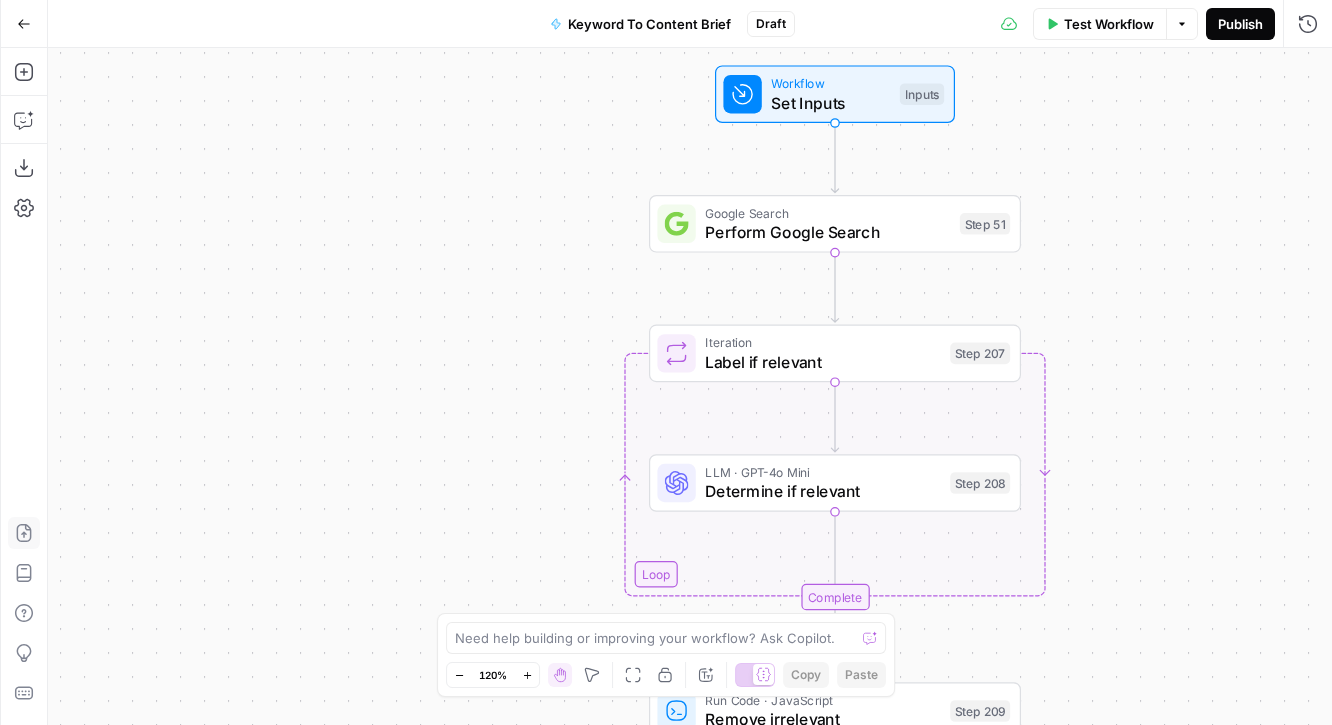 click on "Publish" at bounding box center [1240, 24] 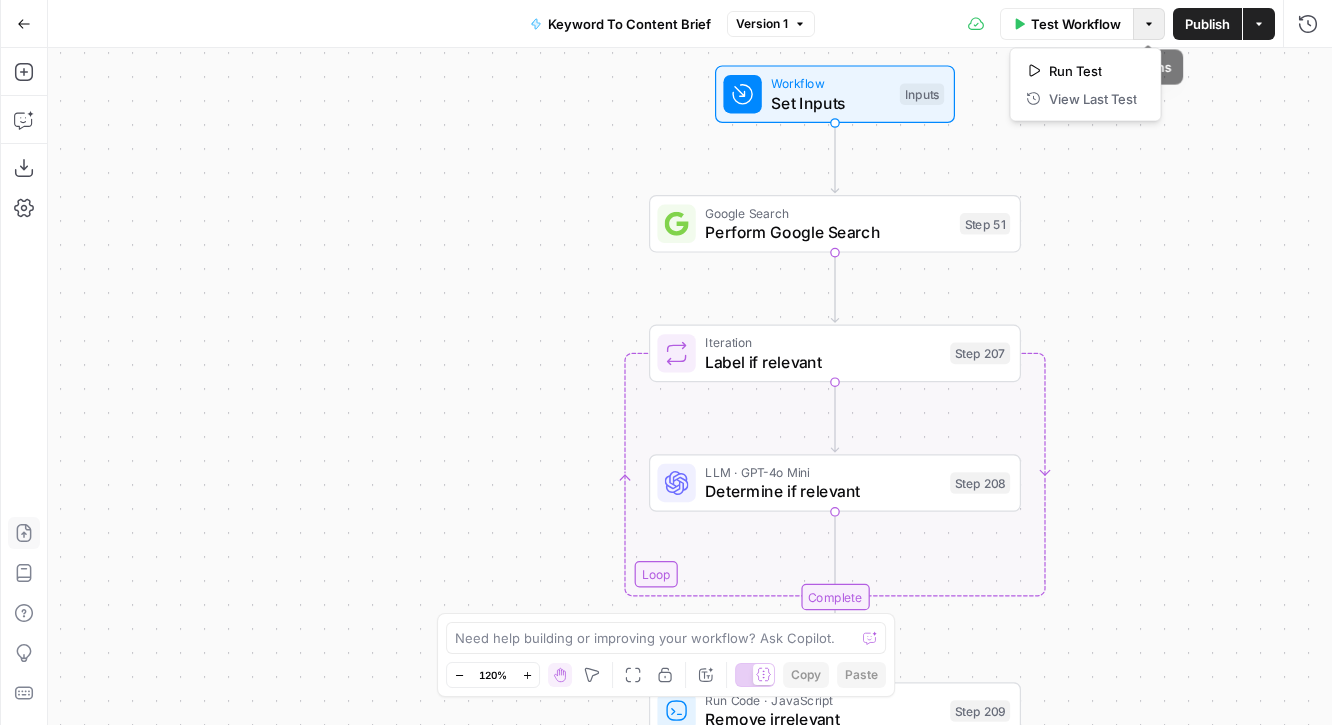 click 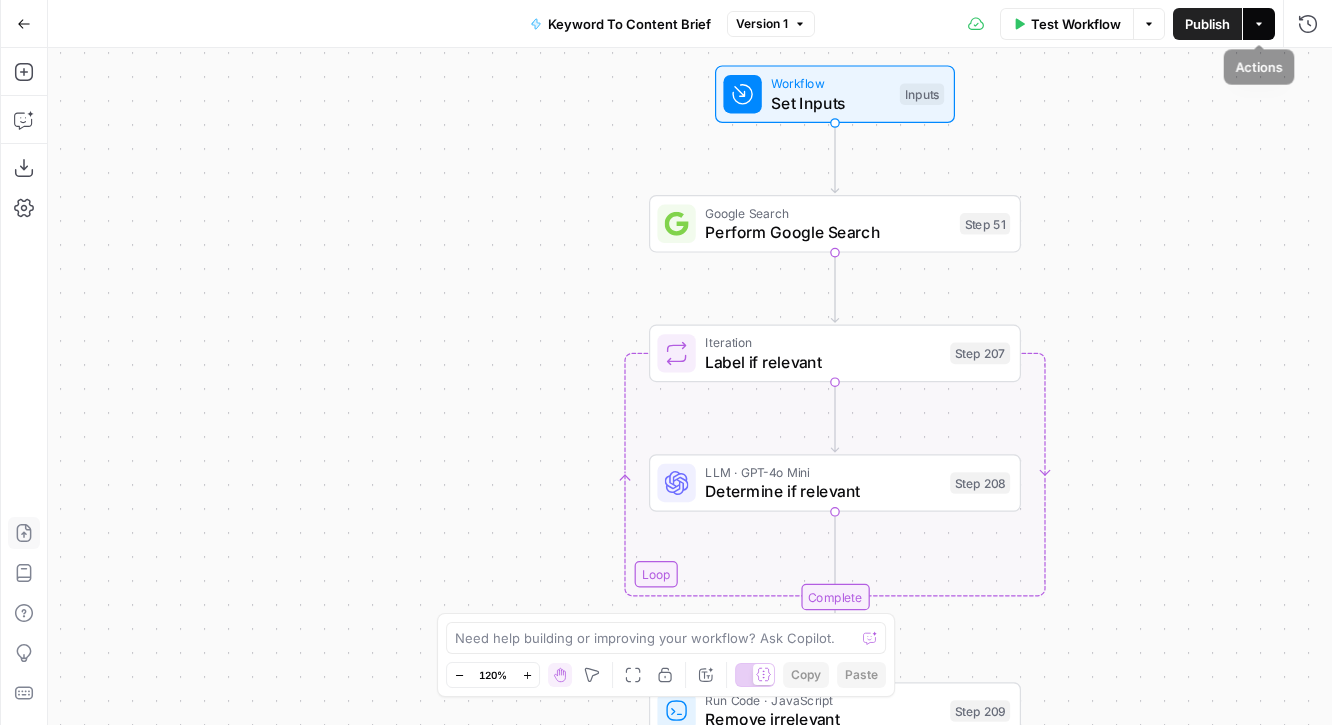 click 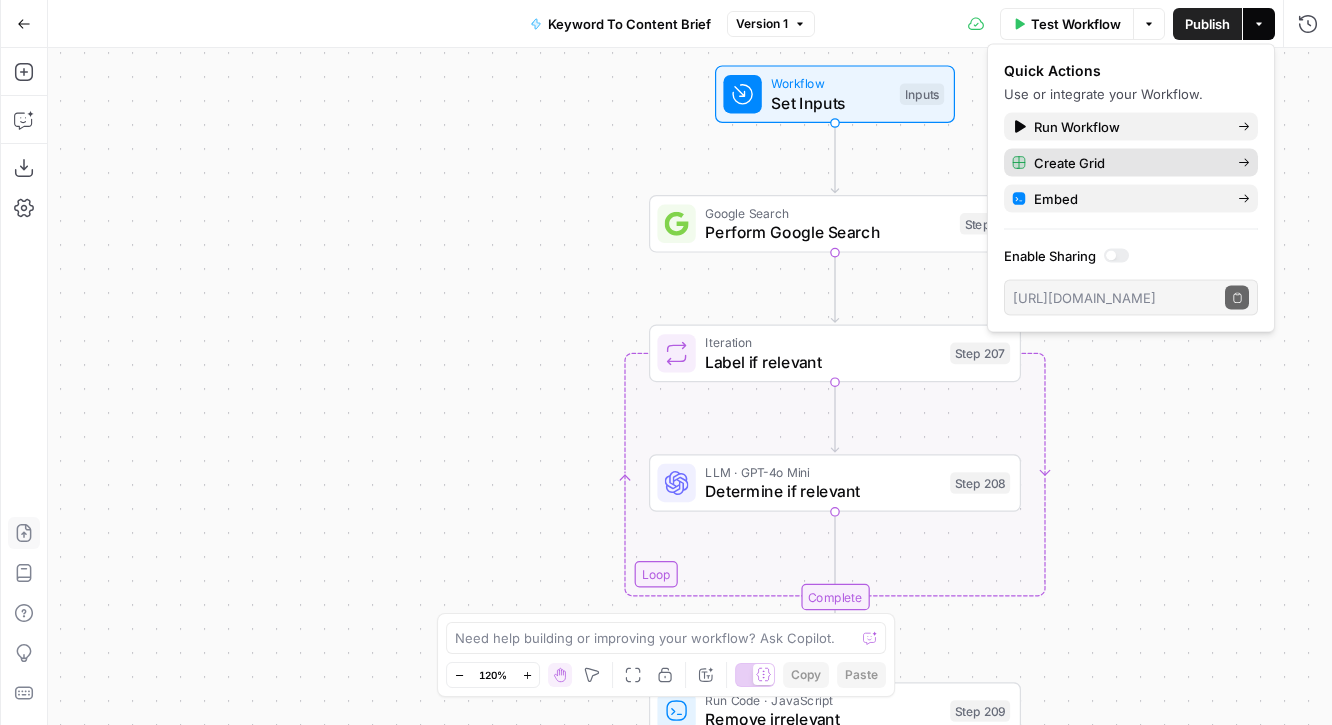 click on "Create Grid" at bounding box center (1131, 163) 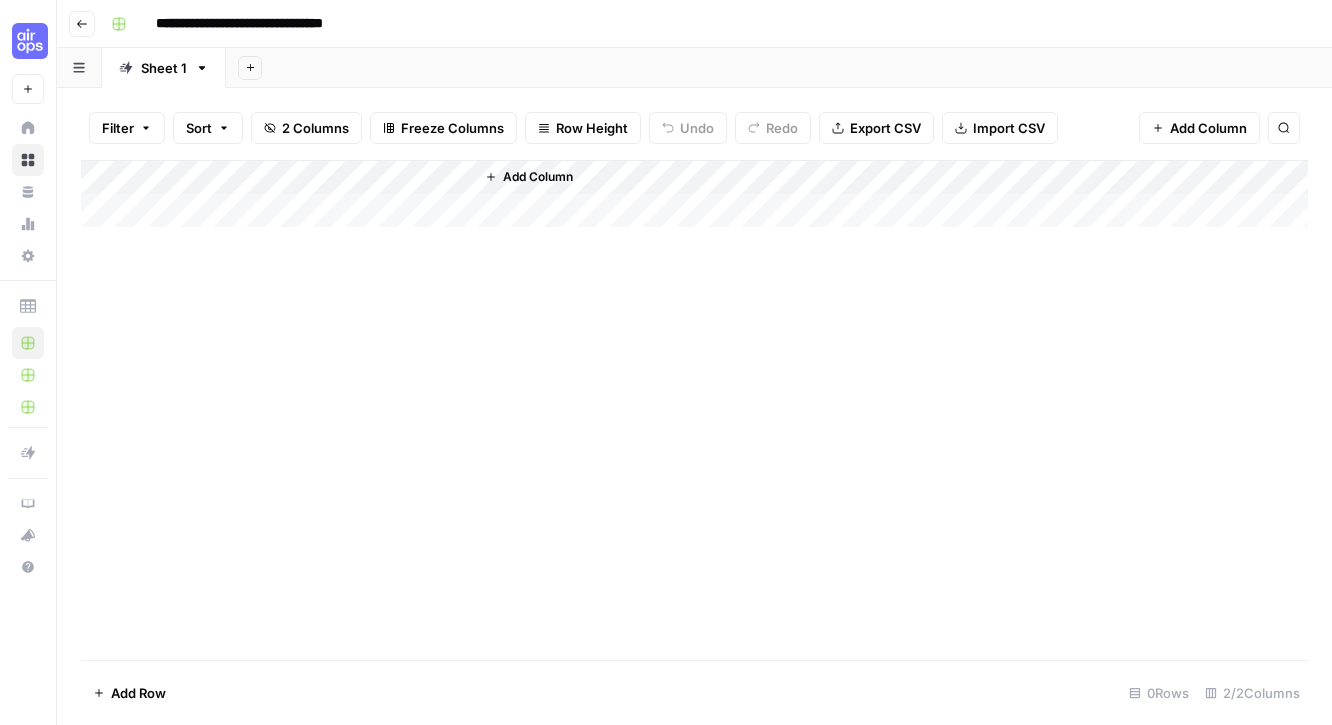 click on "Add Column" at bounding box center [694, 194] 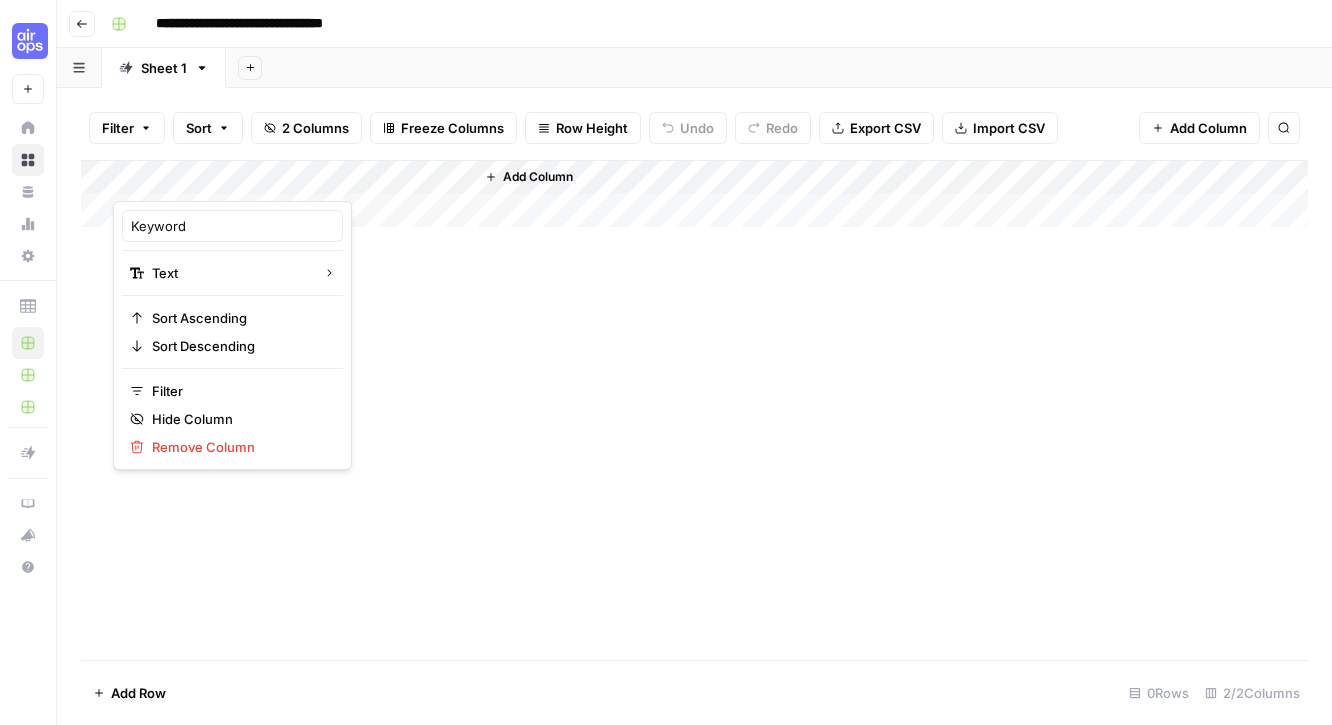 click on "Add Column" at bounding box center [694, 194] 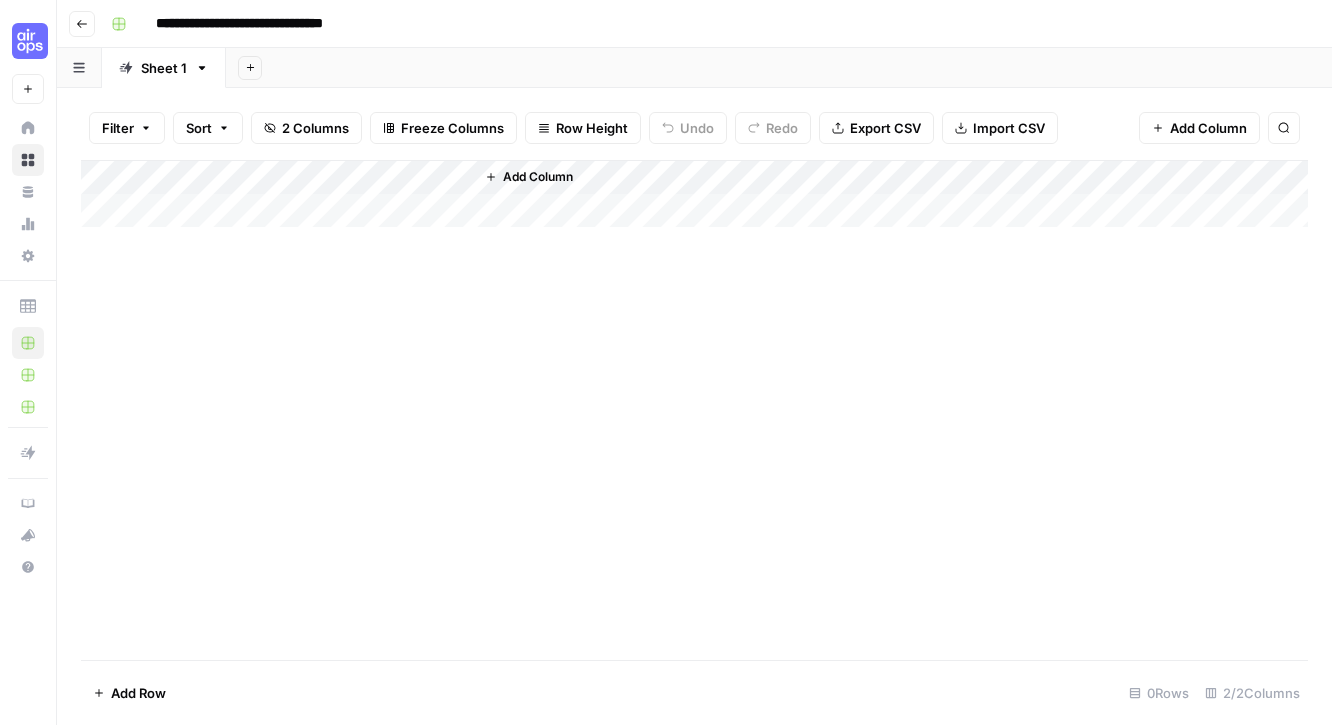 click on "Add Column" at bounding box center (694, 410) 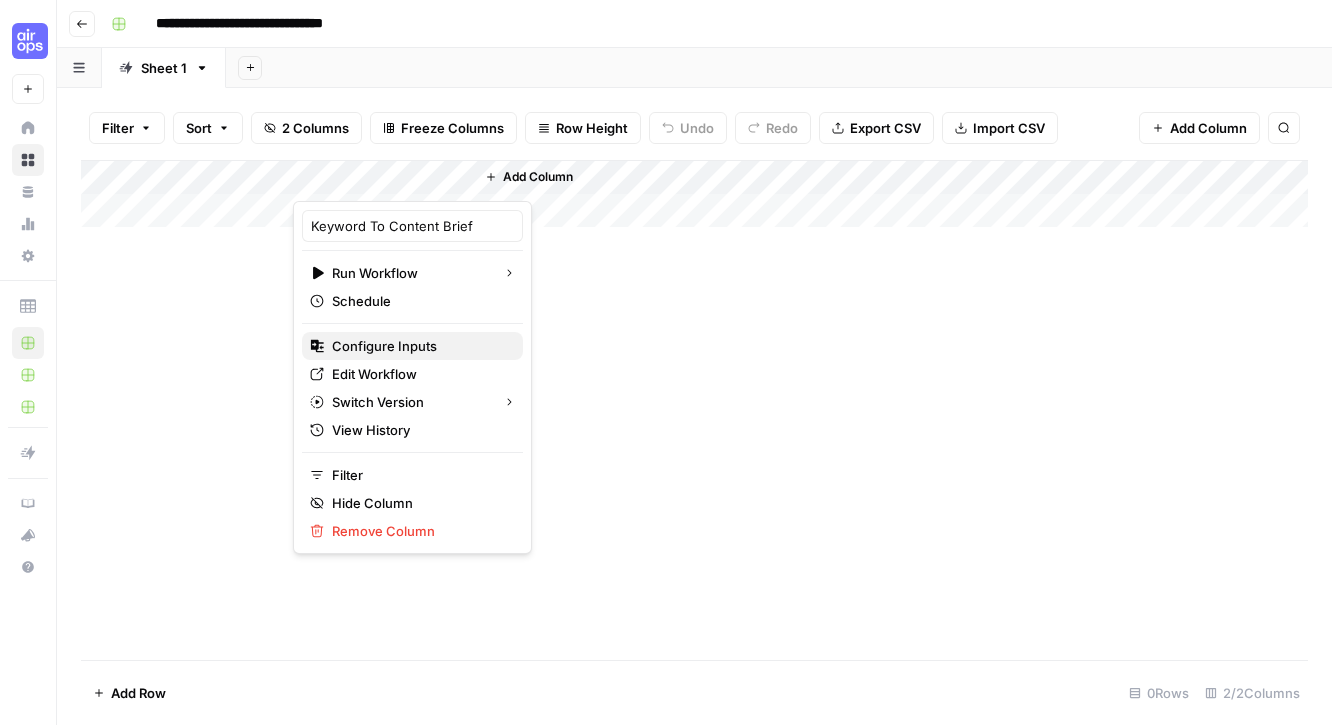 click on "Configure Inputs" at bounding box center [384, 346] 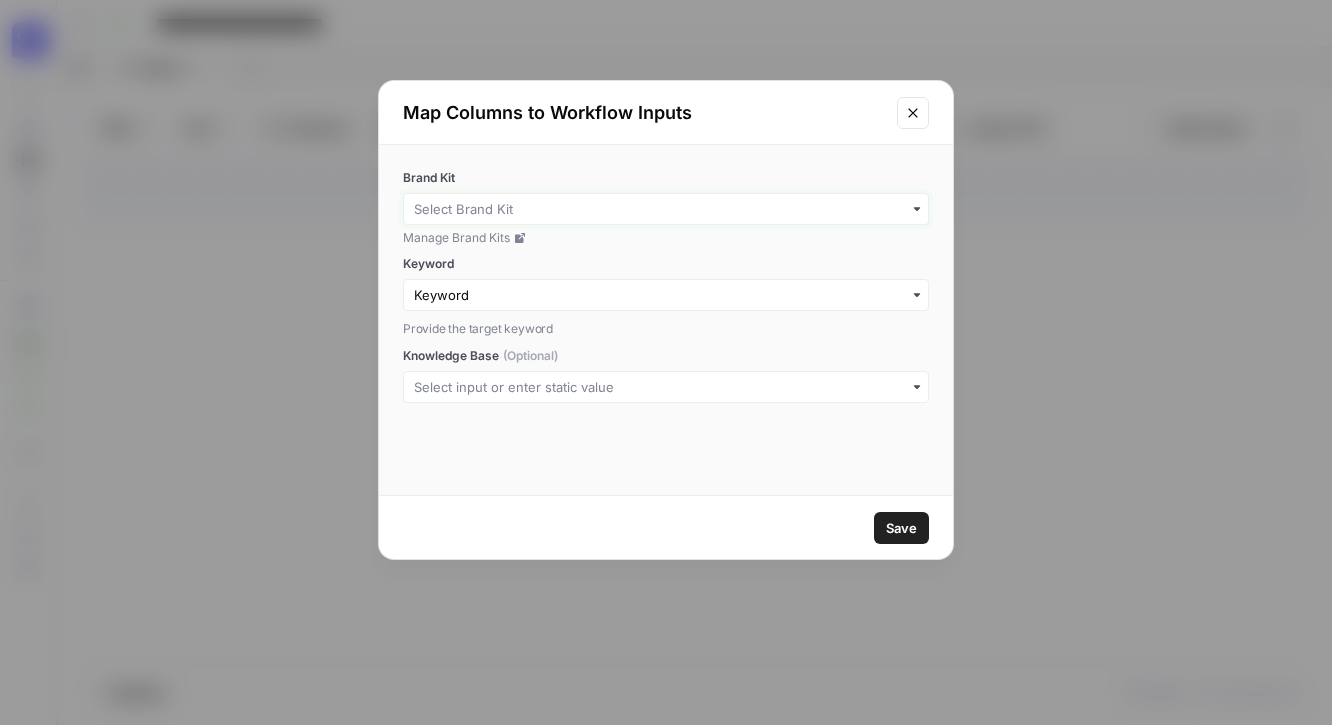 click on "Brand Kit" at bounding box center [666, 209] 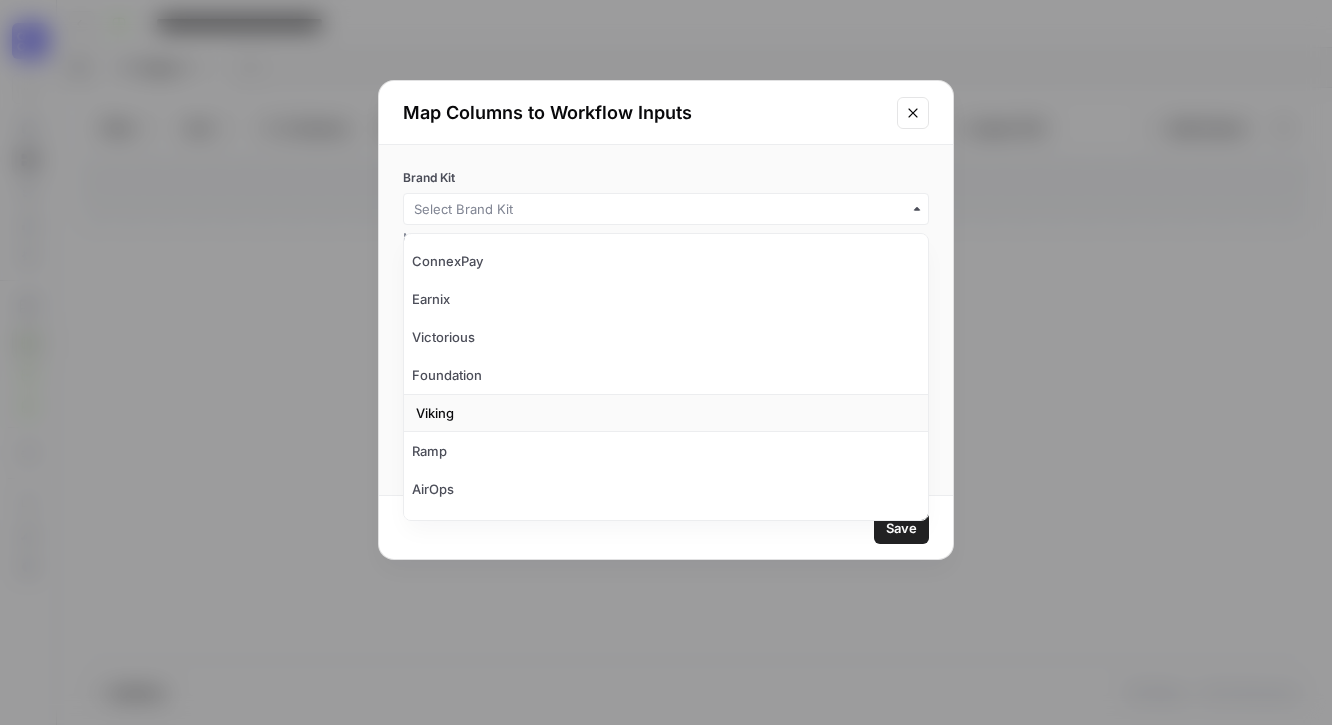 scroll, scrollTop: 224, scrollLeft: 0, axis: vertical 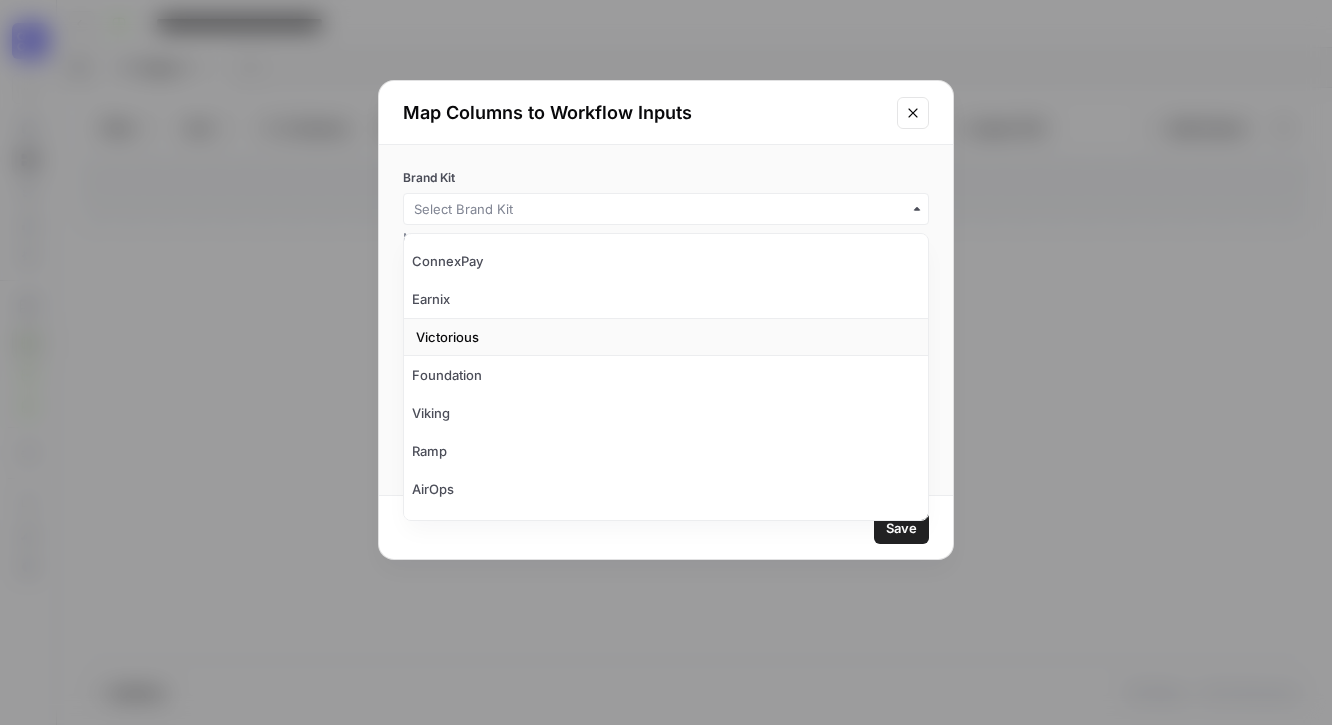 click on "Victorious" at bounding box center (447, 337) 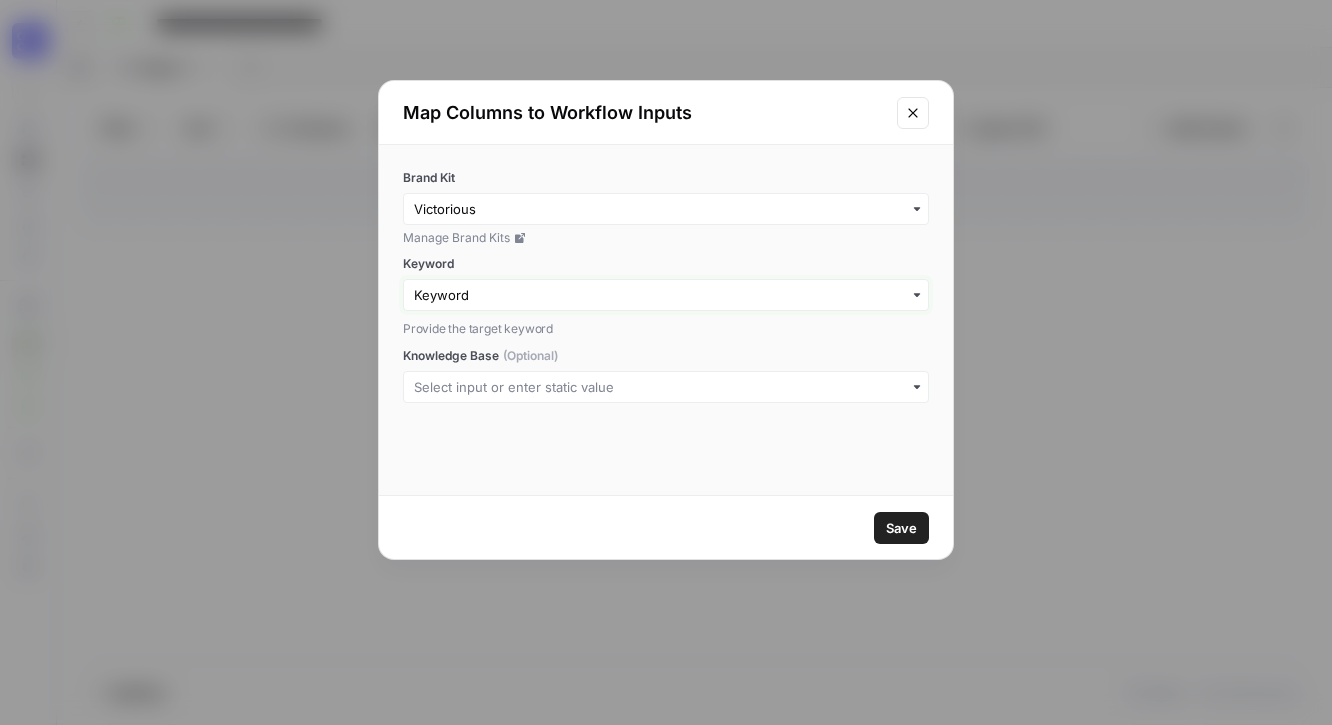 click on "Keyword" at bounding box center (666, 295) 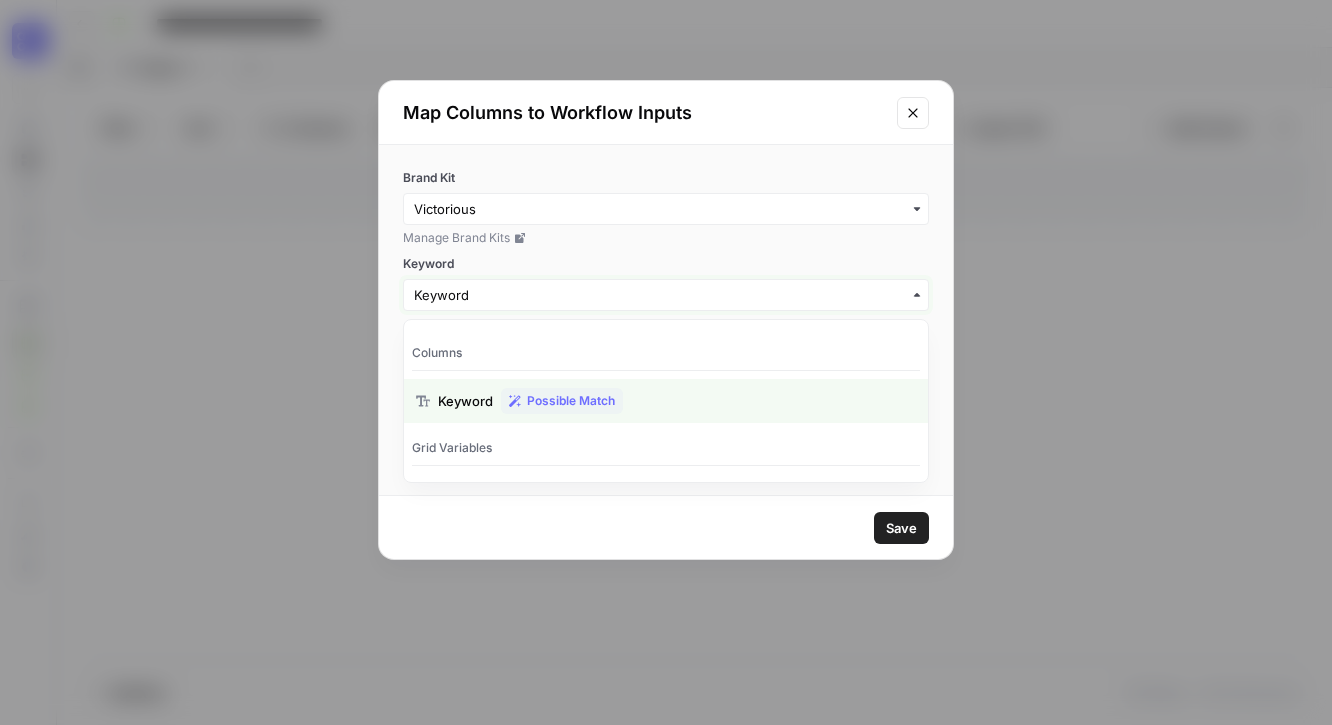 click on "Keyword" at bounding box center [666, 295] 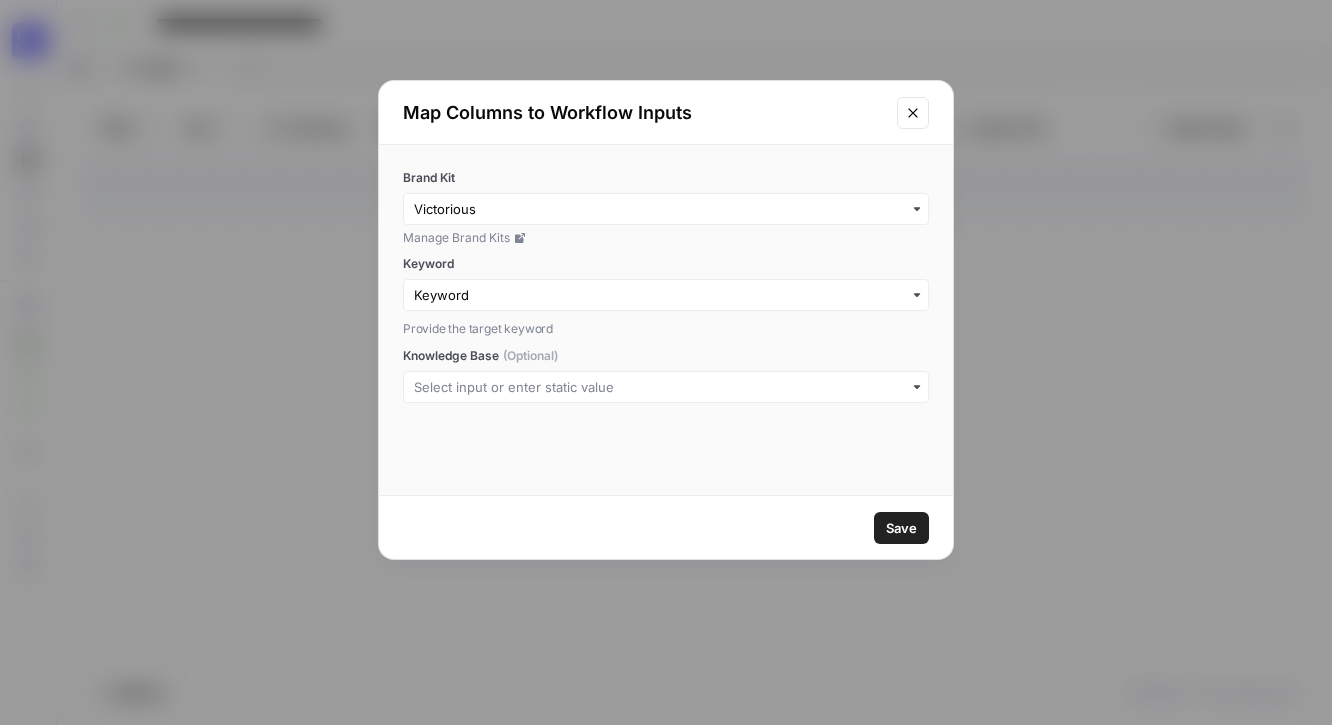 click on "Brand Kit Manage Brand Kits Keyword Provide the target keyword Knowledge Base (Optional)" at bounding box center [666, 320] 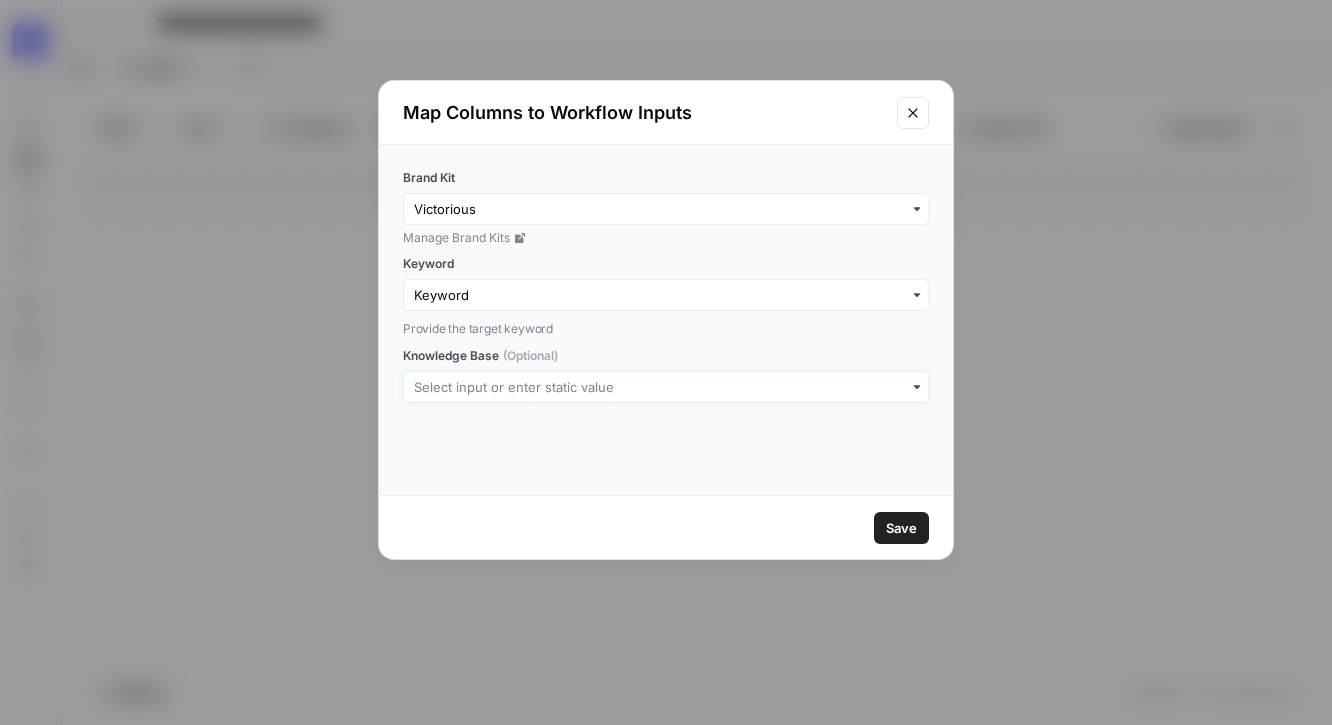 click on "Knowledge Base (Optional)" at bounding box center (666, 387) 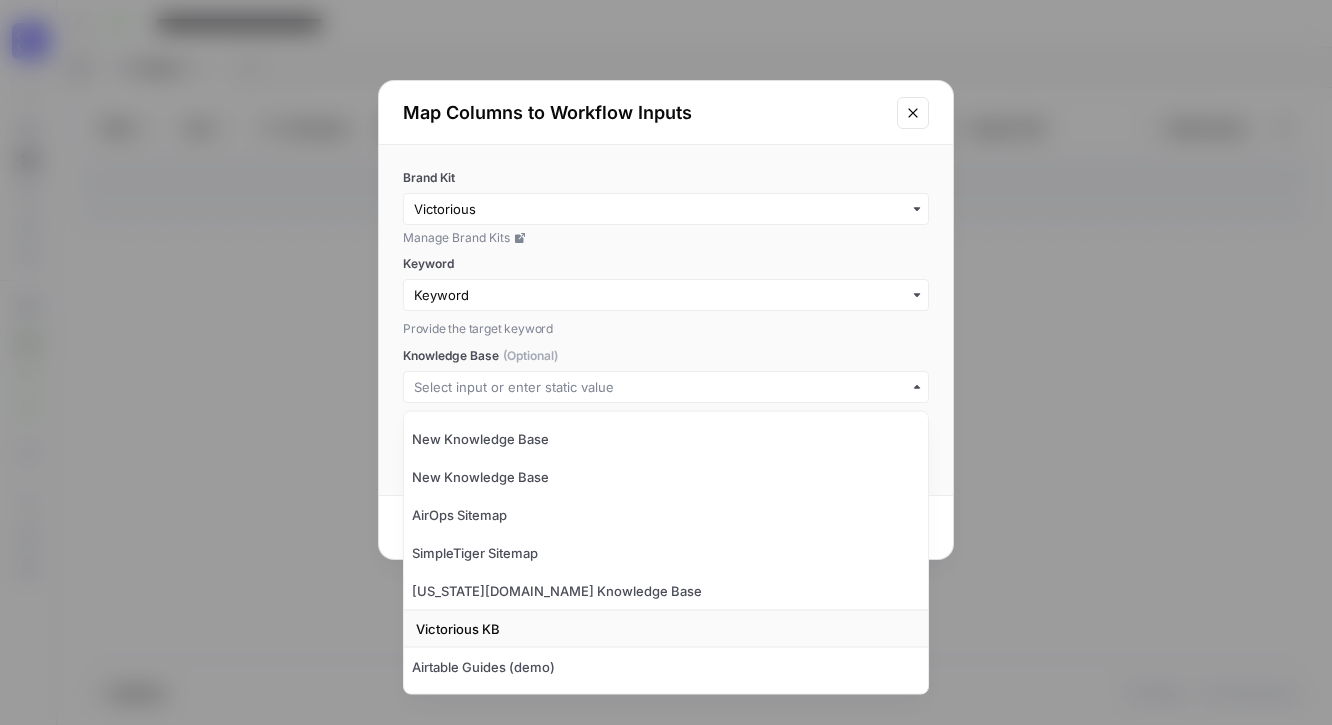 click on "Victorious KB" at bounding box center [458, 629] 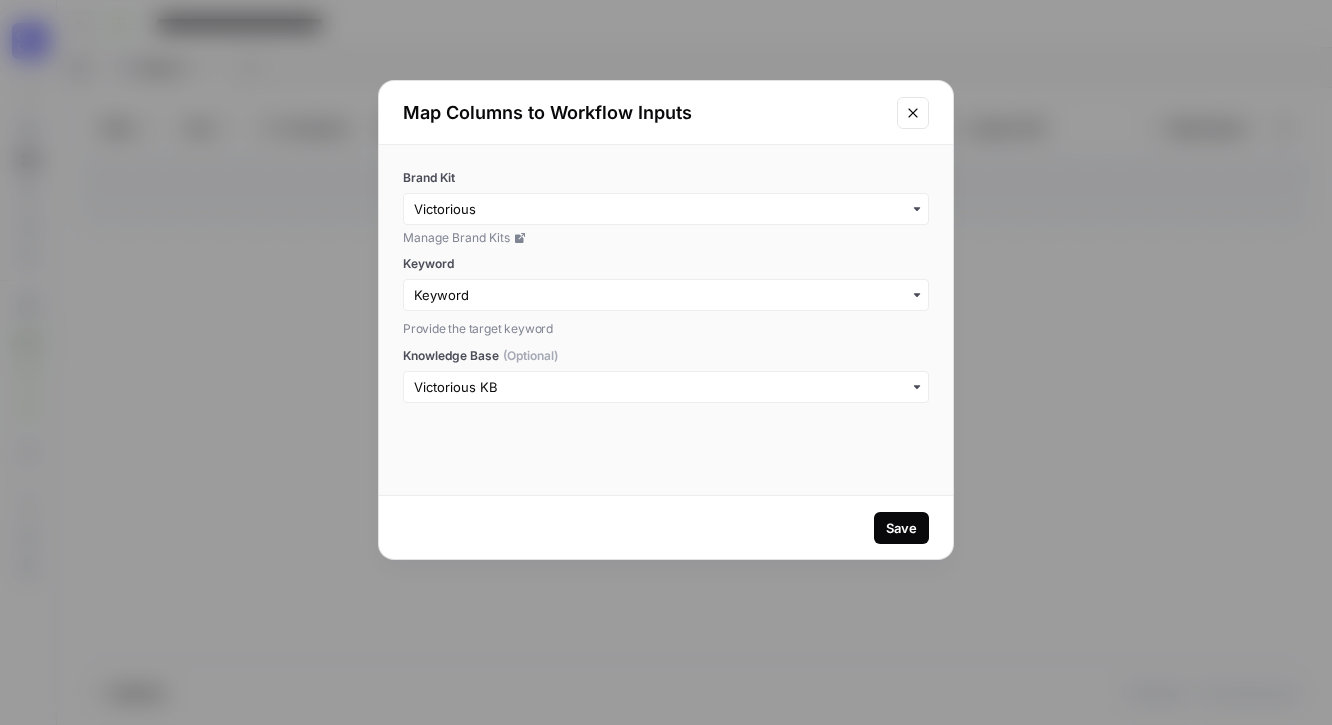 click on "Save" at bounding box center (901, 528) 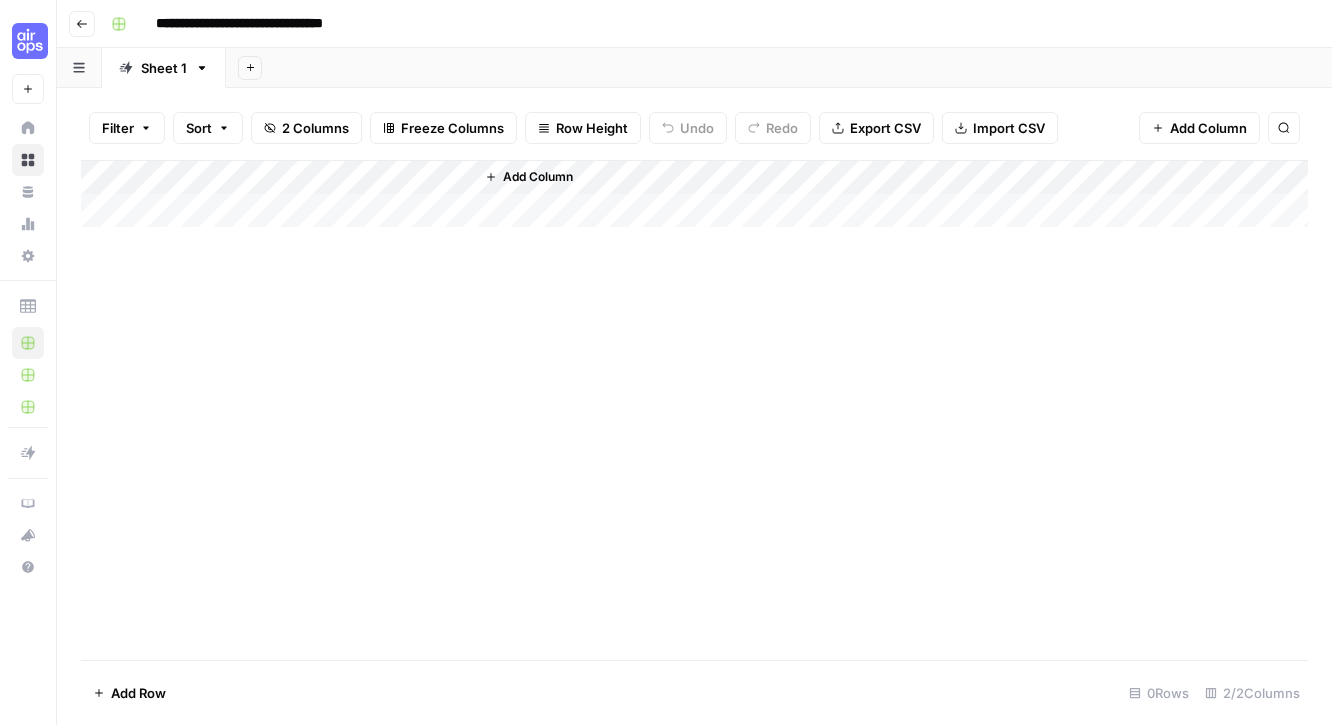 click on "Add Column" at bounding box center (694, 194) 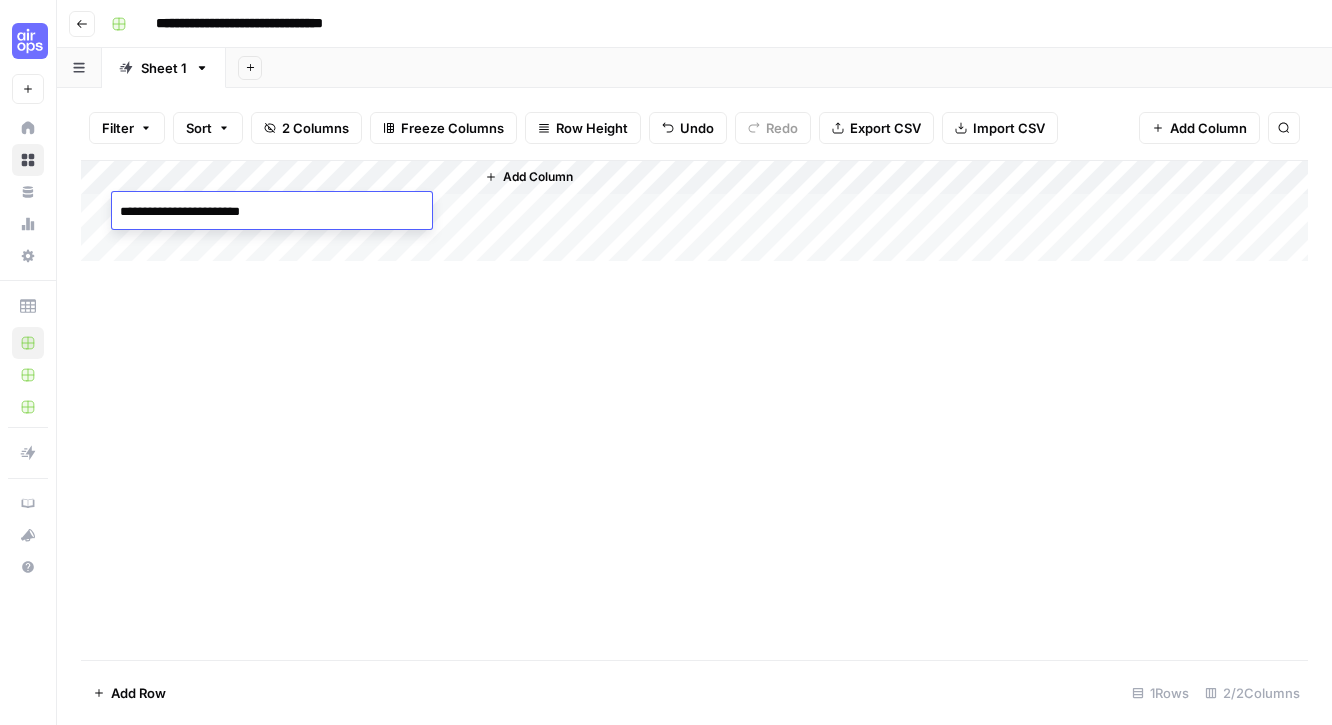 type on "**********" 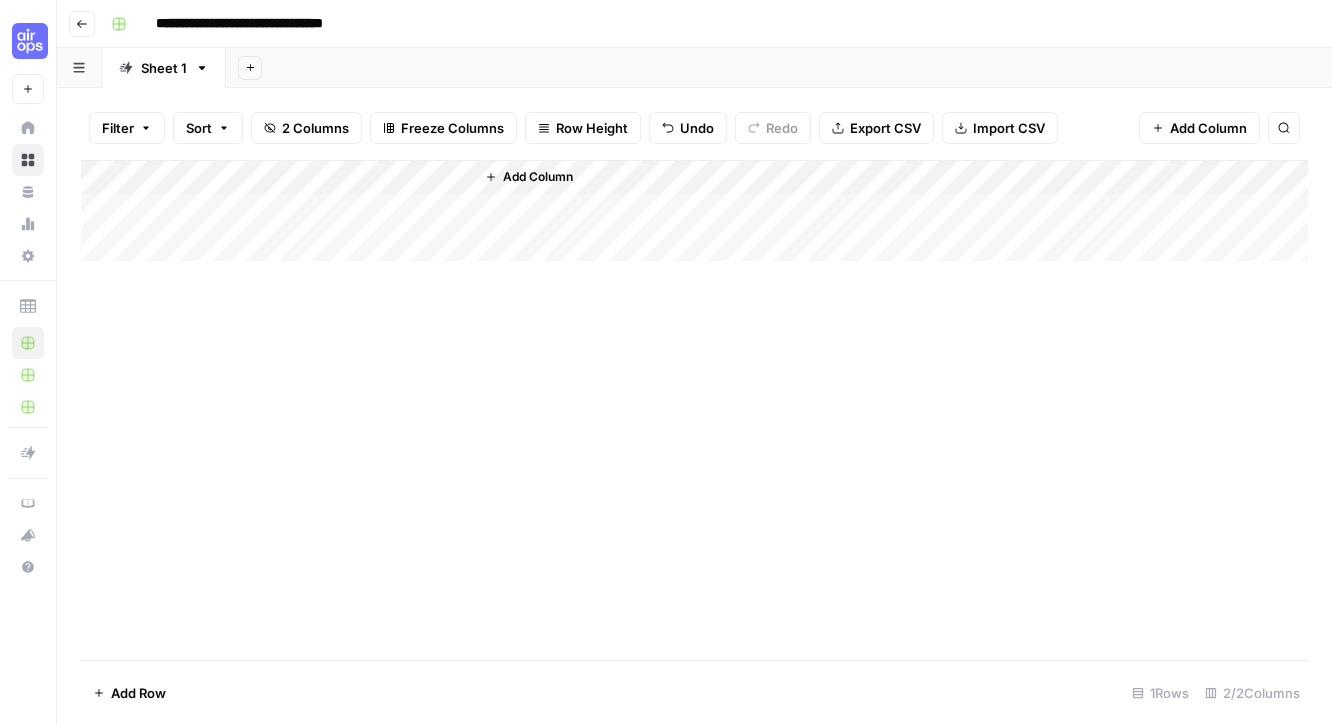 click on "Add Column" at bounding box center (694, 211) 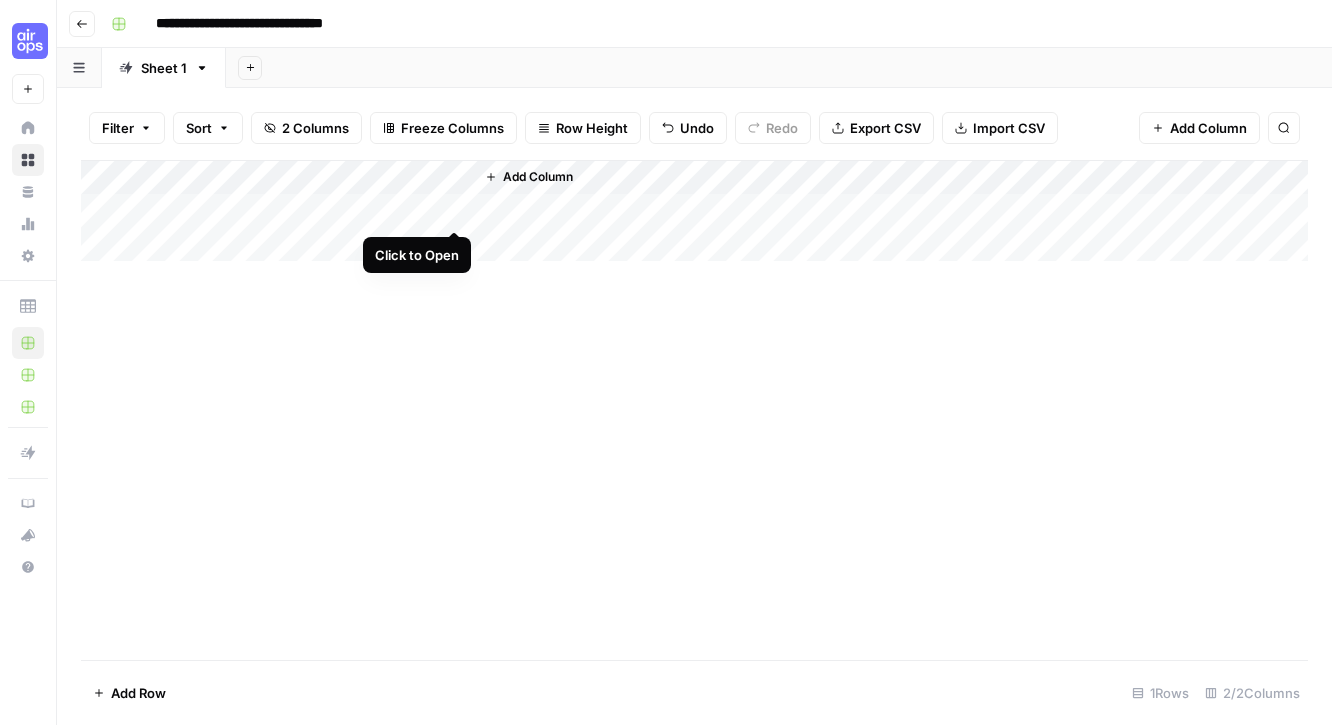 click on "Add Column" at bounding box center [694, 211] 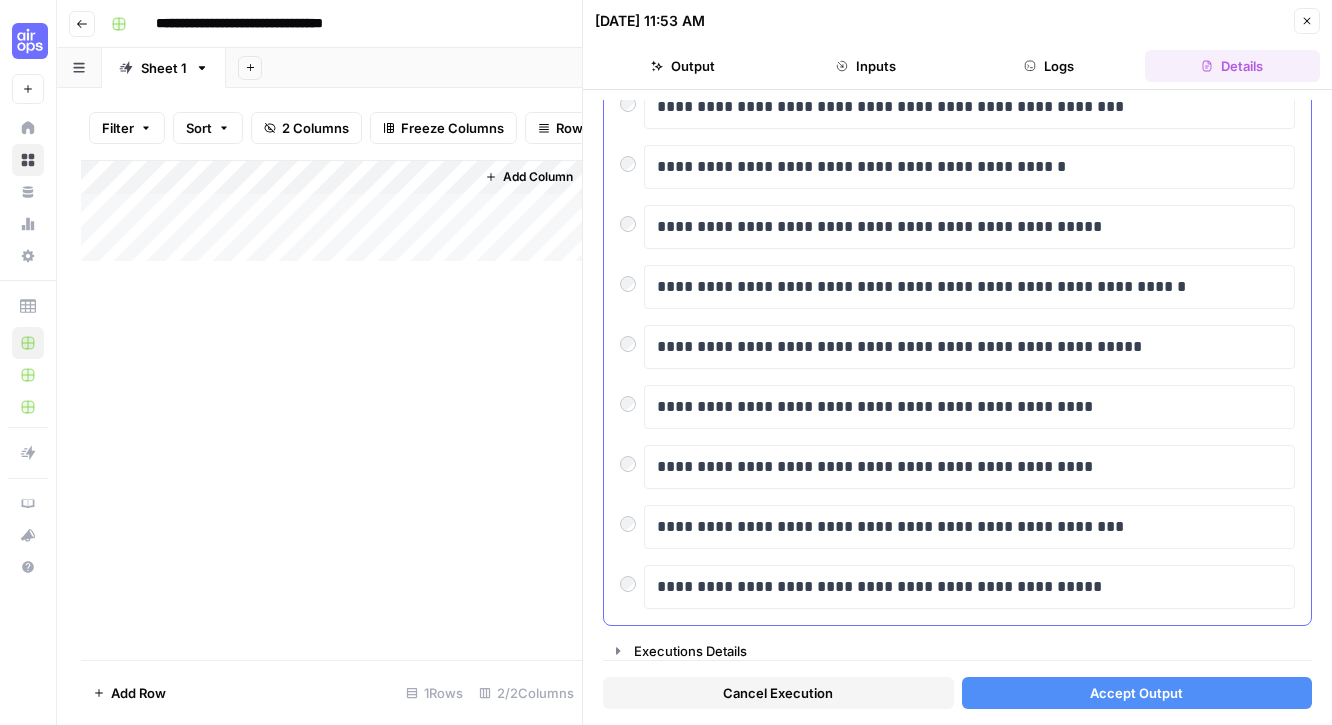 scroll, scrollTop: 233, scrollLeft: 0, axis: vertical 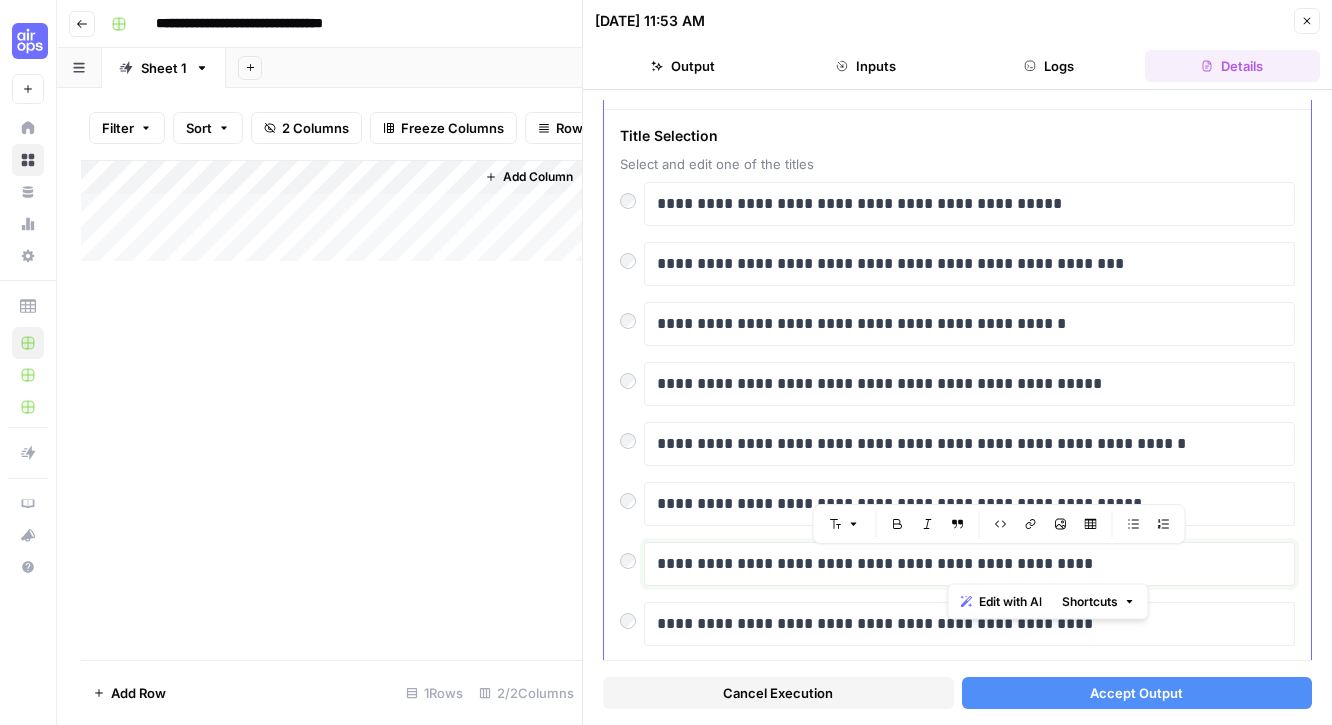 drag, startPoint x: 950, startPoint y: 566, endPoint x: 1052, endPoint y: 566, distance: 102 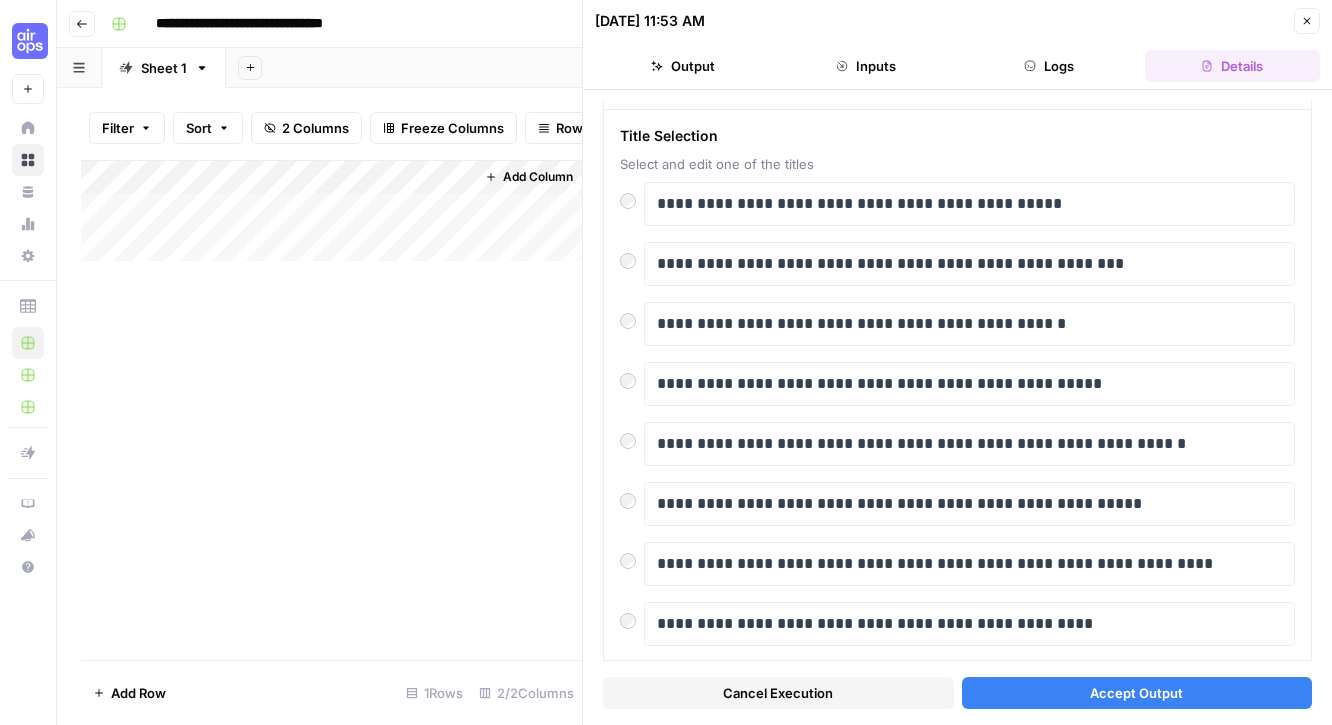 click on "Accept Output" at bounding box center [1137, 693] 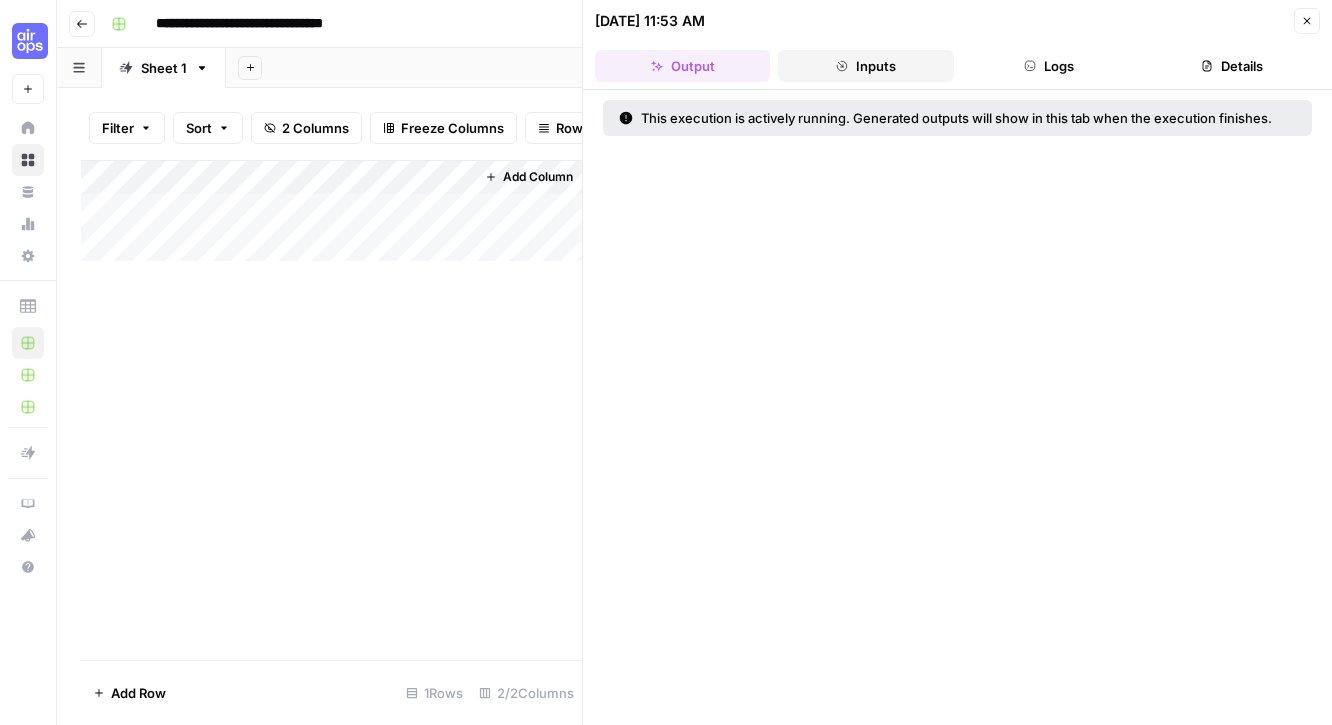 click on "Inputs" at bounding box center (865, 66) 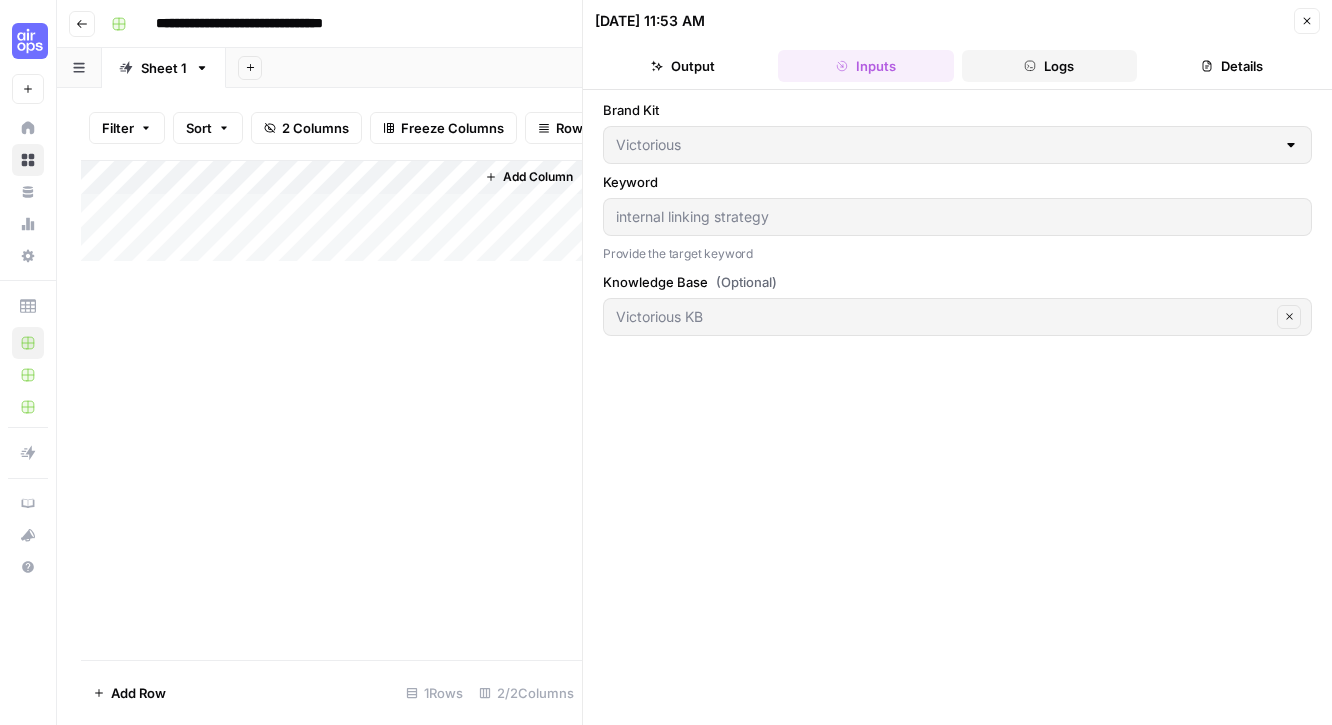 click on "Logs" at bounding box center (1049, 66) 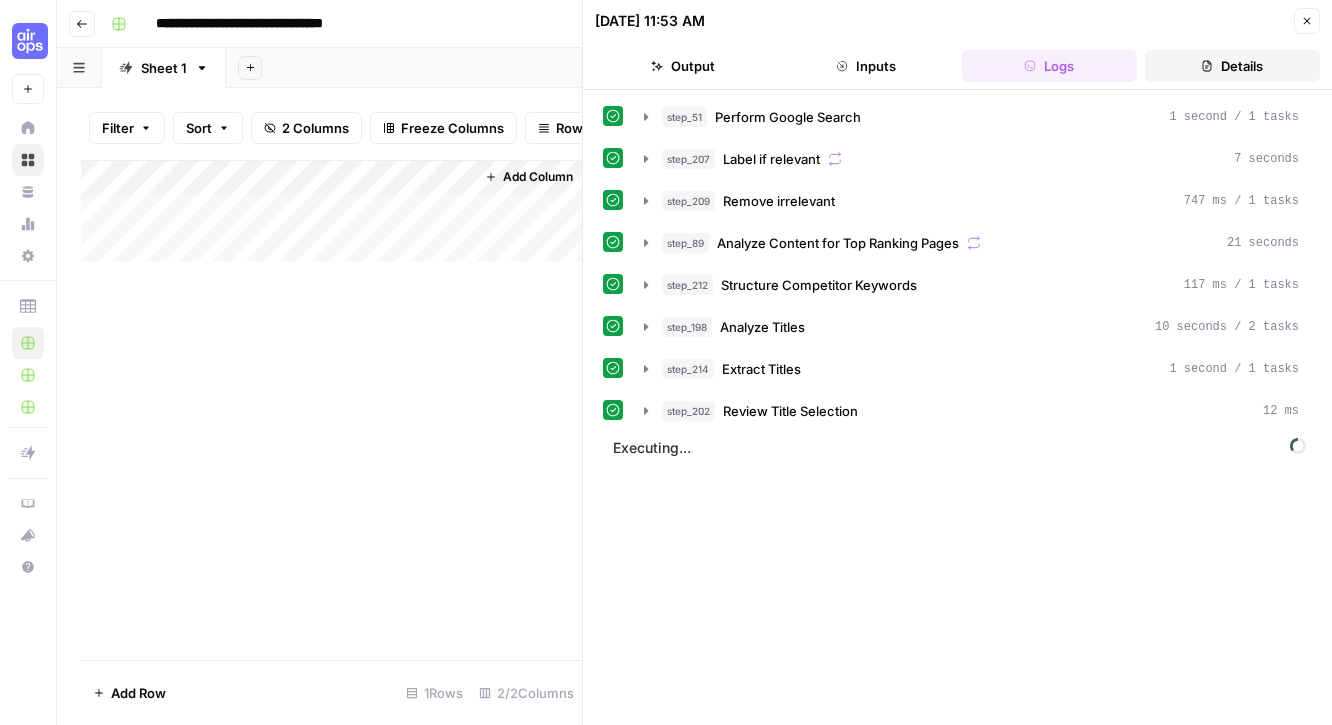 click on "Details" at bounding box center (1232, 66) 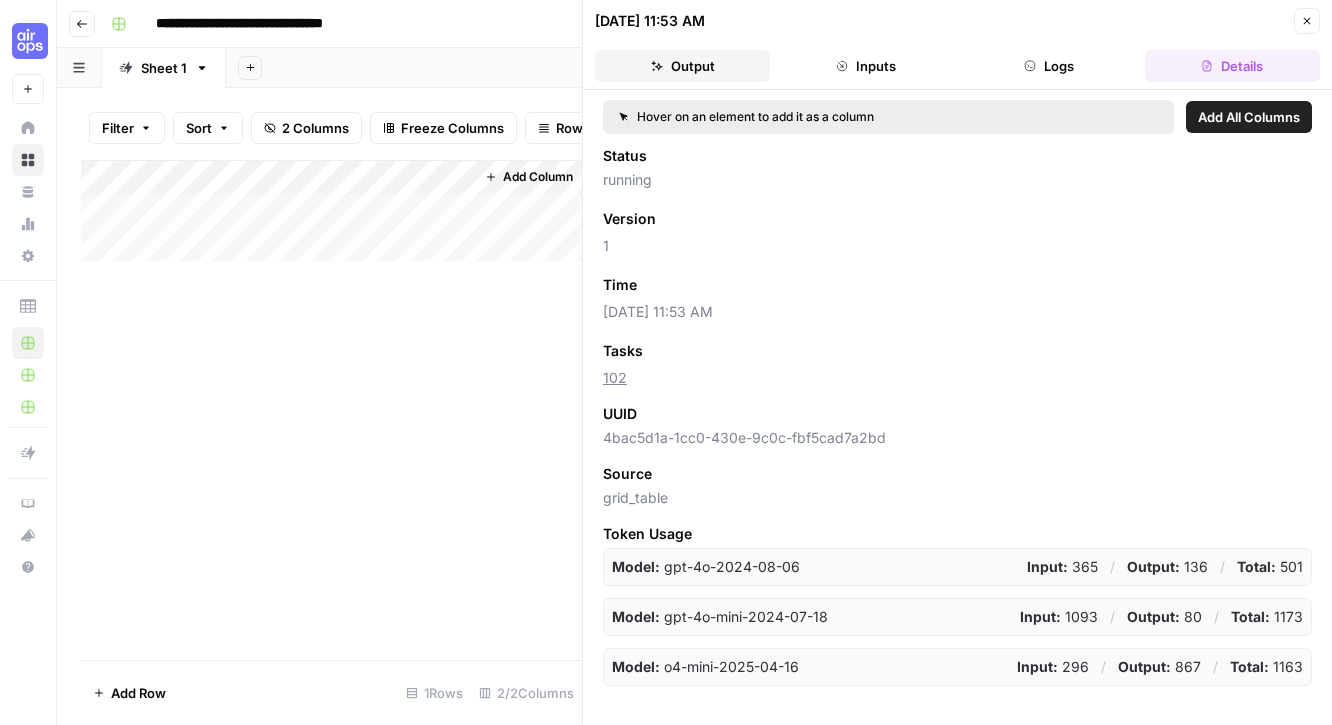 click on "Output" at bounding box center (682, 66) 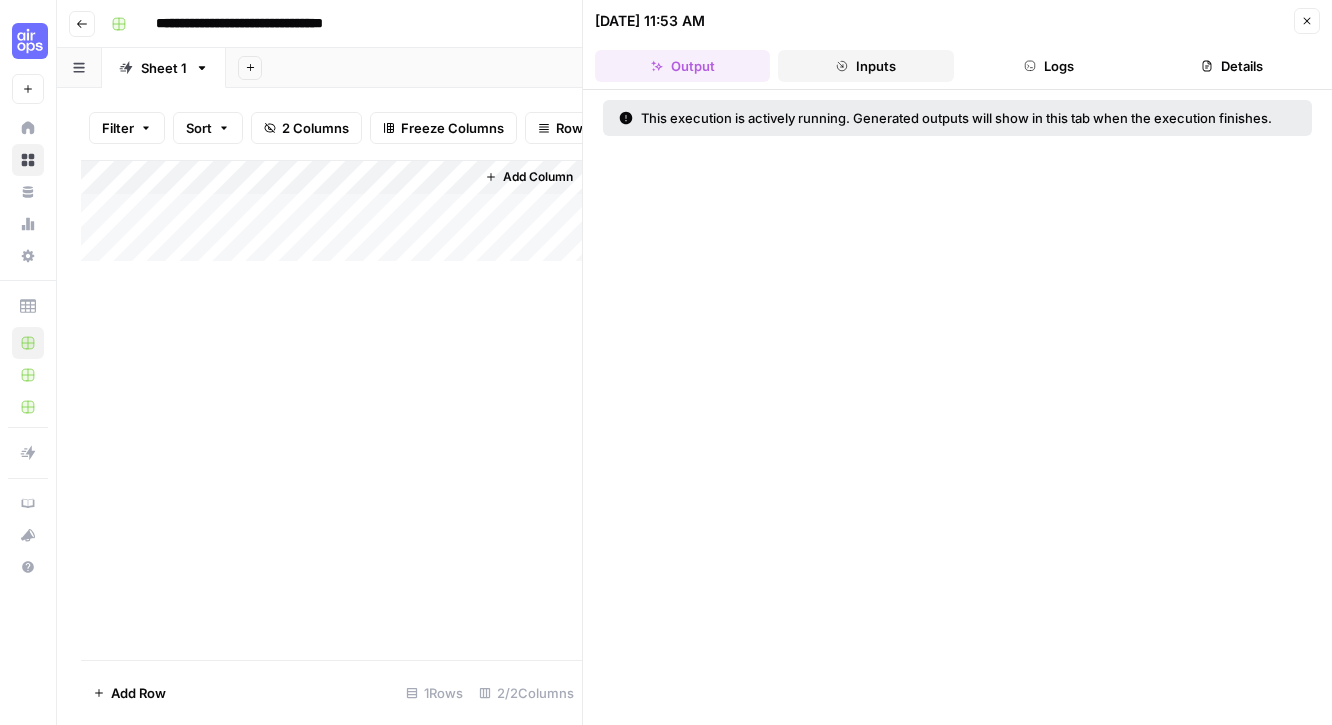 click on "Inputs" at bounding box center [865, 66] 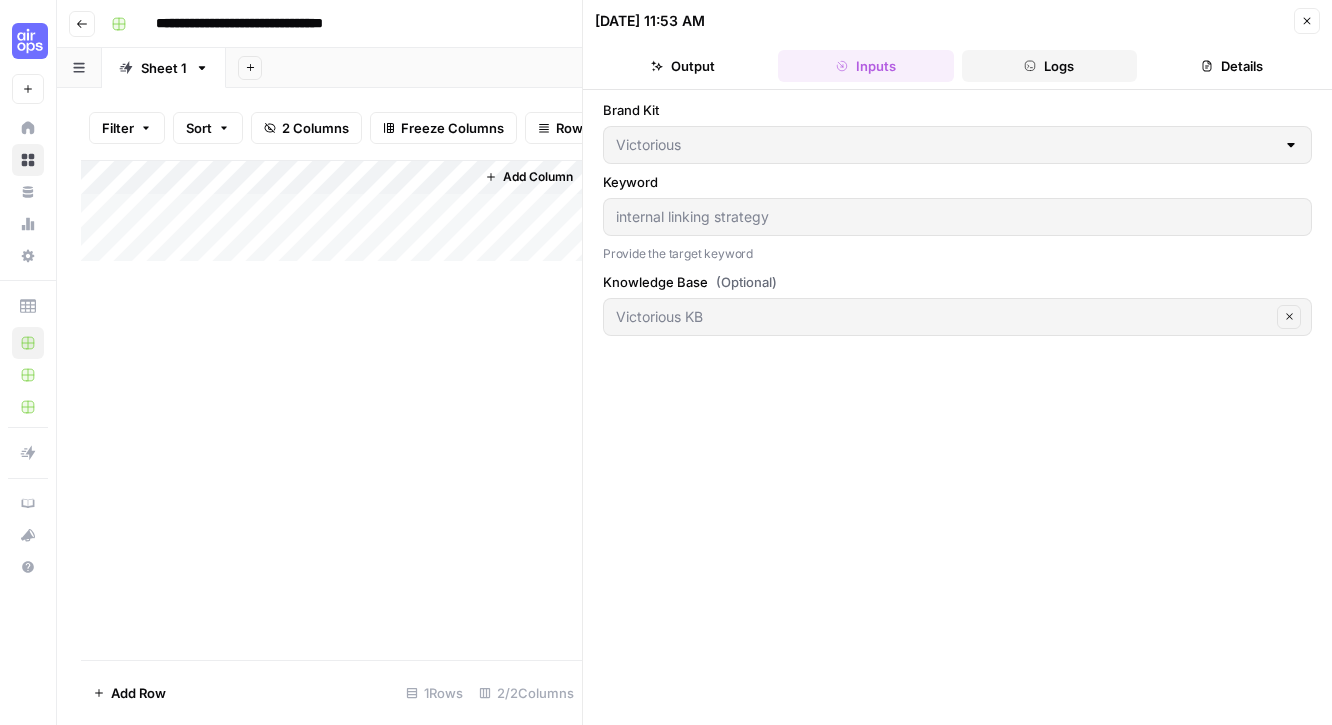 click 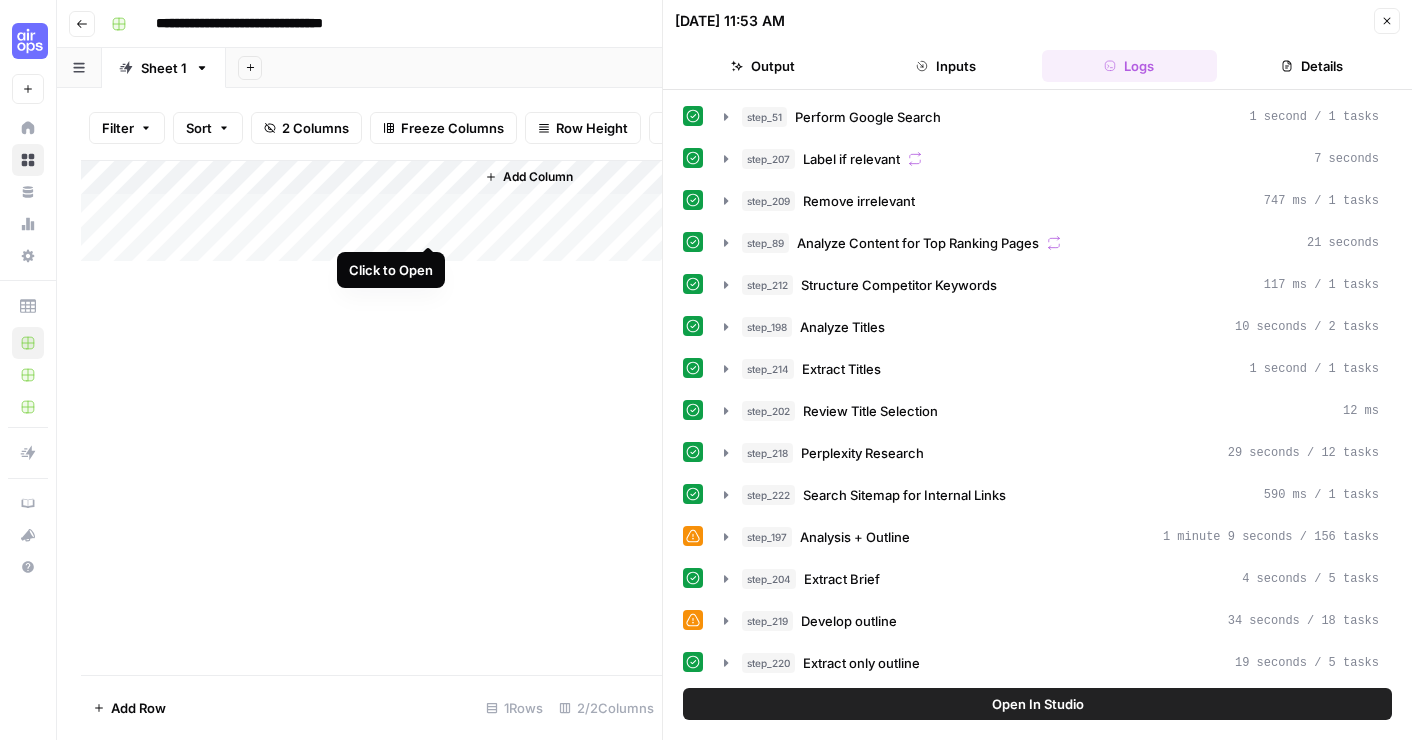 click on "Add Column" at bounding box center [371, 211] 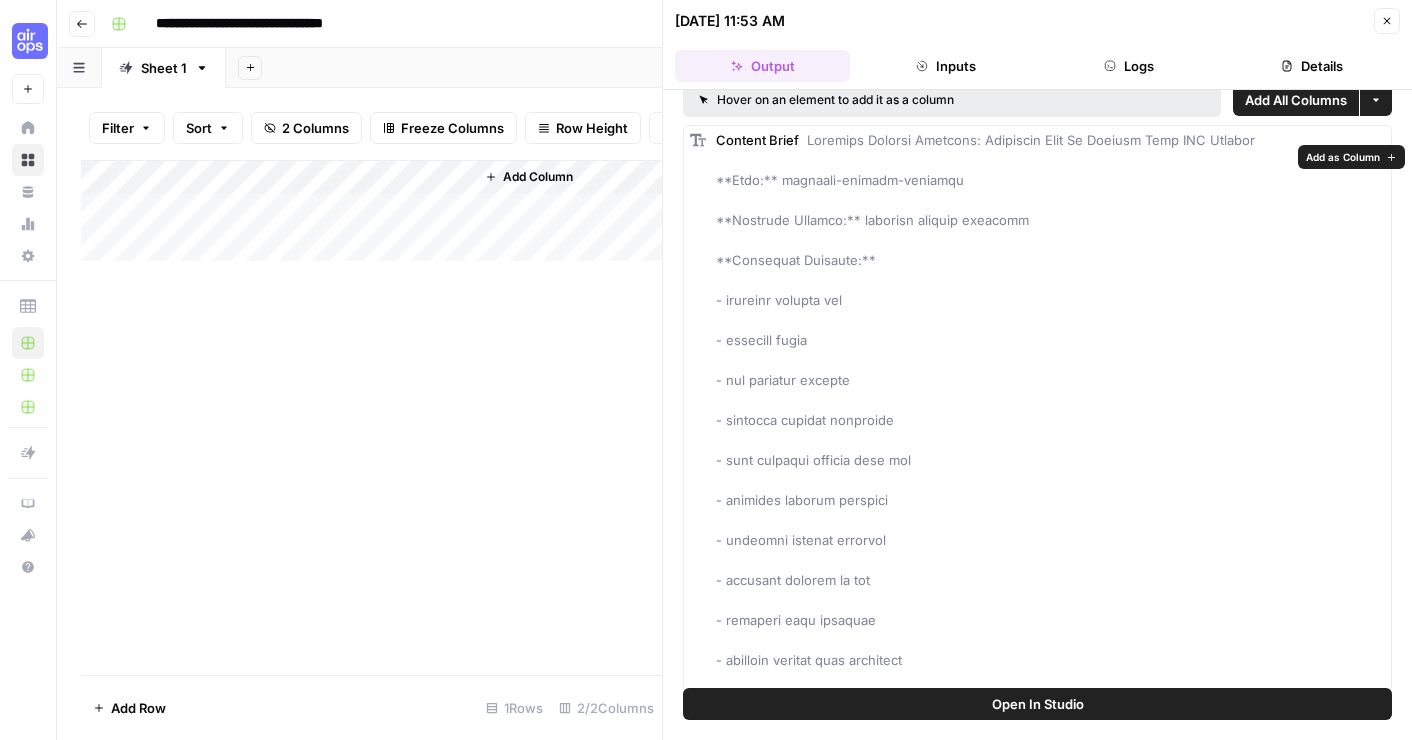 scroll, scrollTop: 0, scrollLeft: 0, axis: both 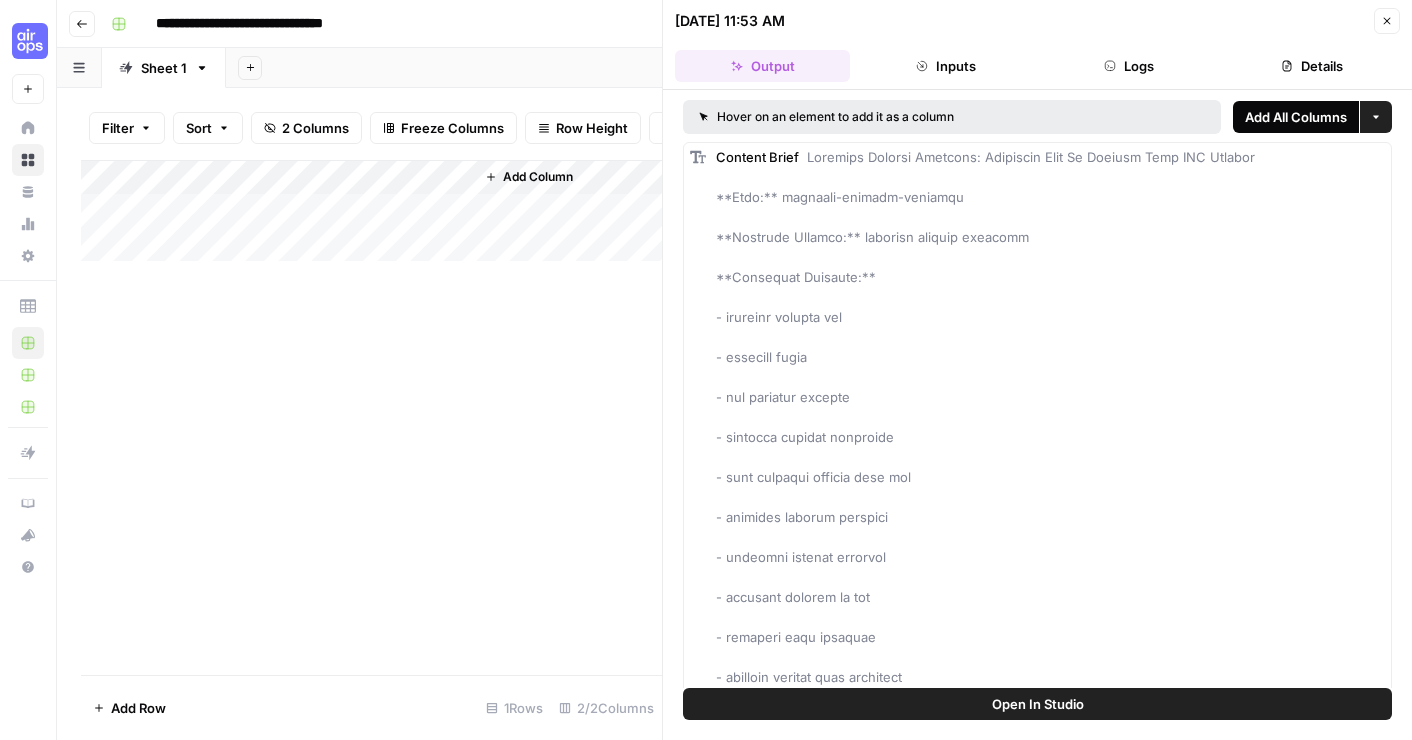 click on "Add All Columns" at bounding box center (1296, 117) 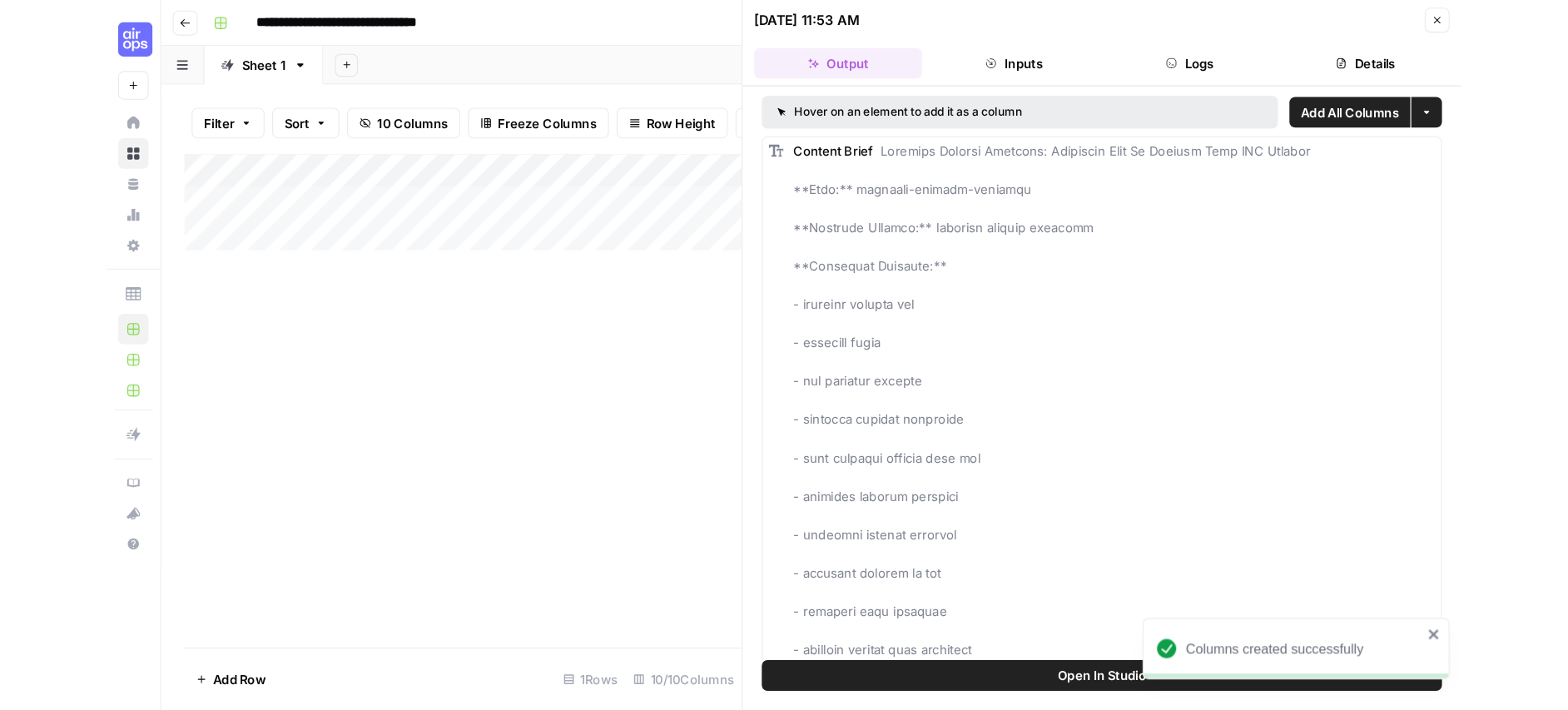 scroll, scrollTop: 0, scrollLeft: 131, axis: horizontal 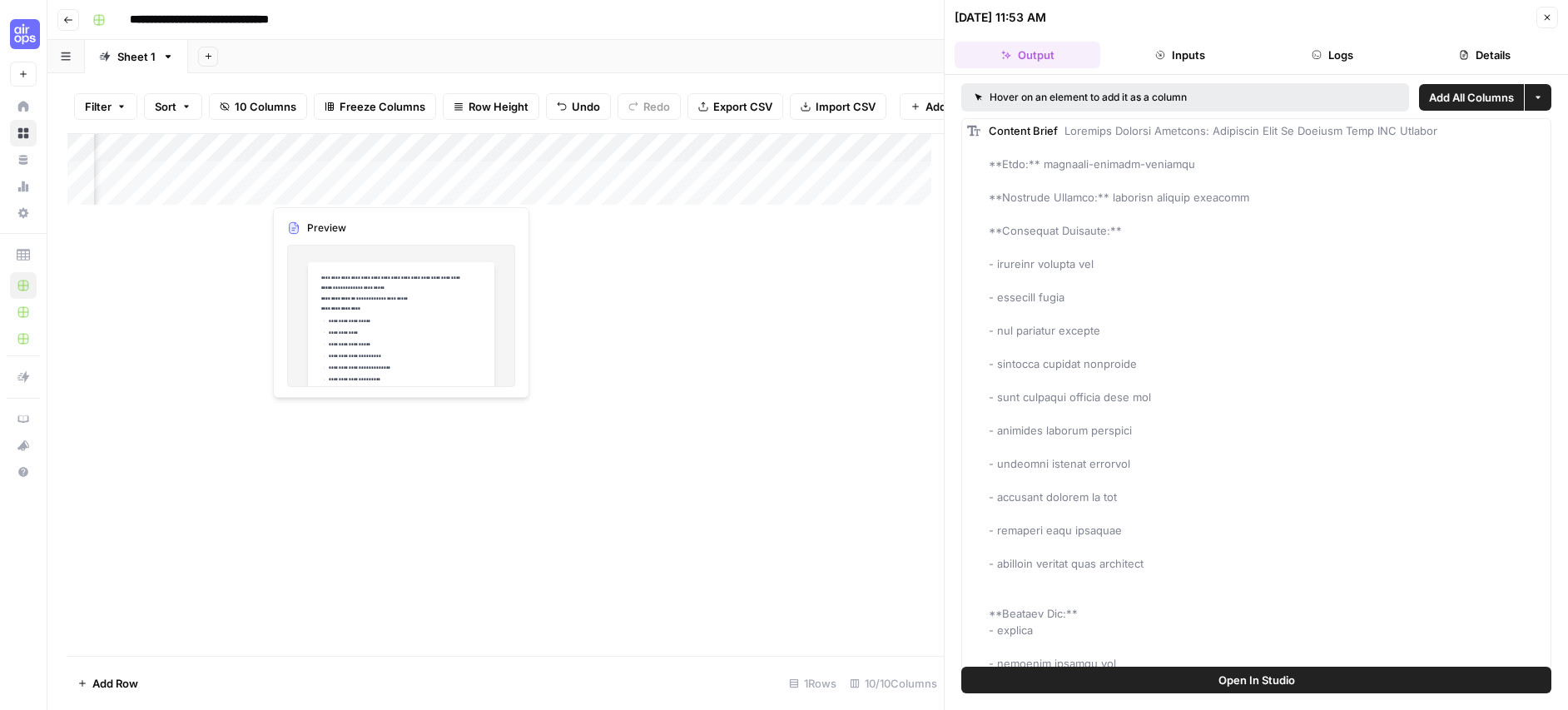 click on "Add Column" at bounding box center (505, 176) 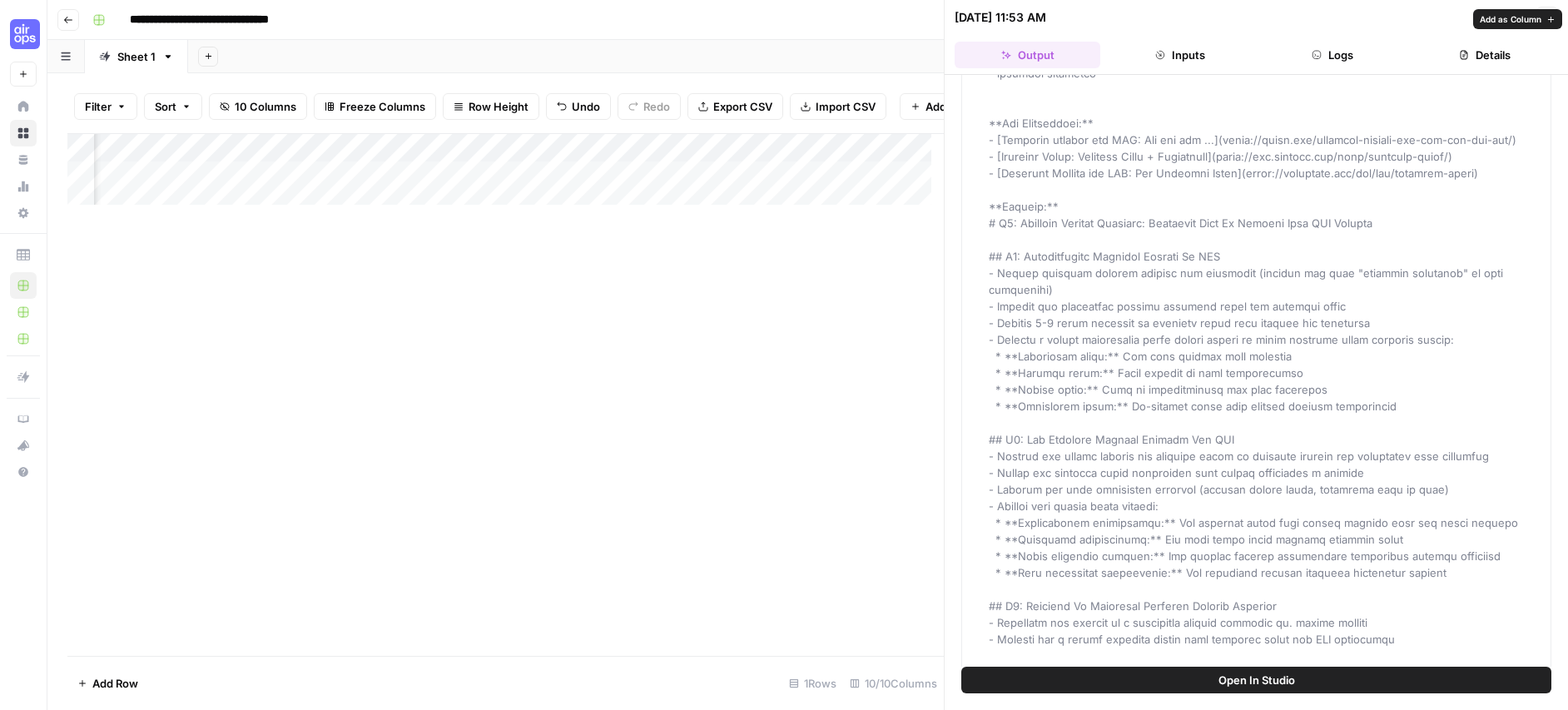 scroll, scrollTop: 2557, scrollLeft: 0, axis: vertical 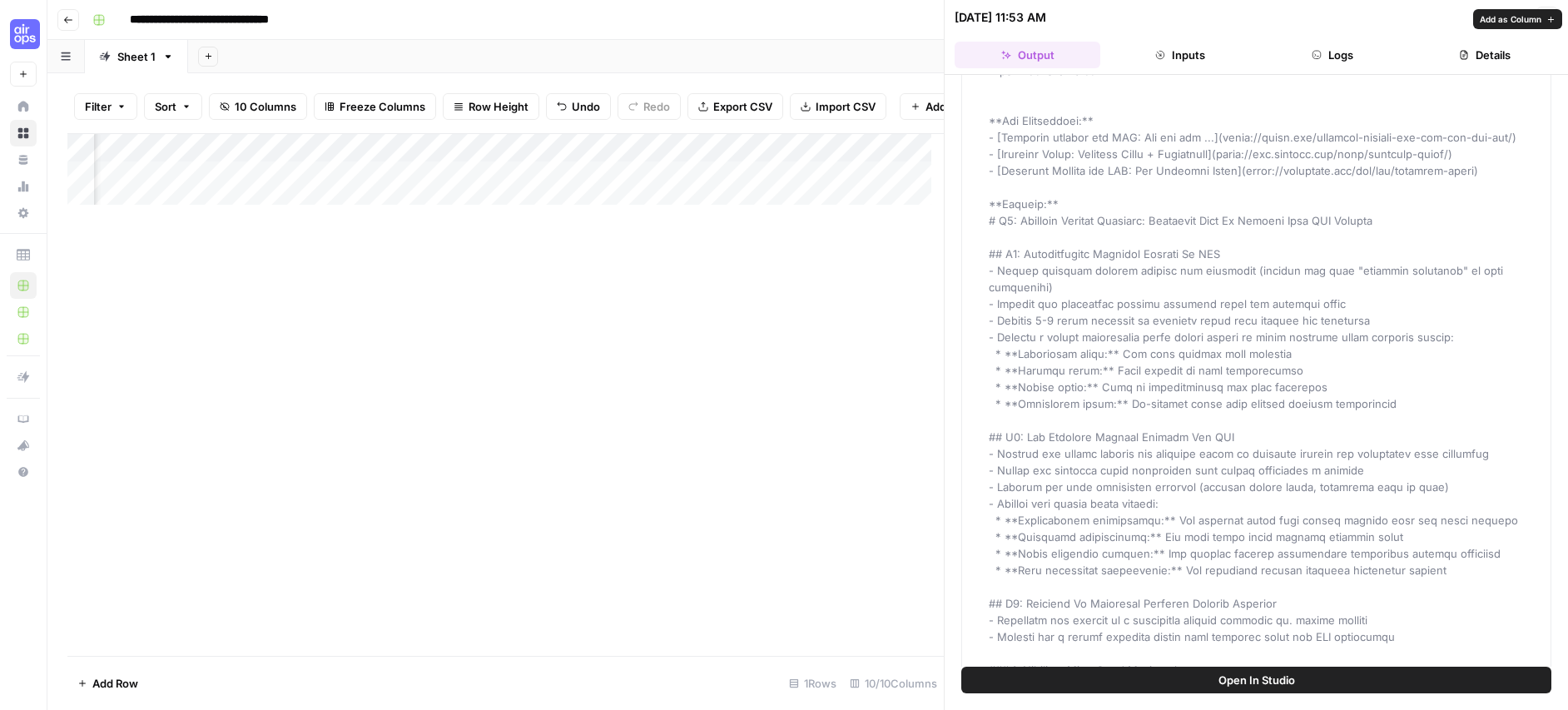 drag, startPoint x: 1023, startPoint y: 222, endPoint x: 1200, endPoint y: 258, distance: 180.62392 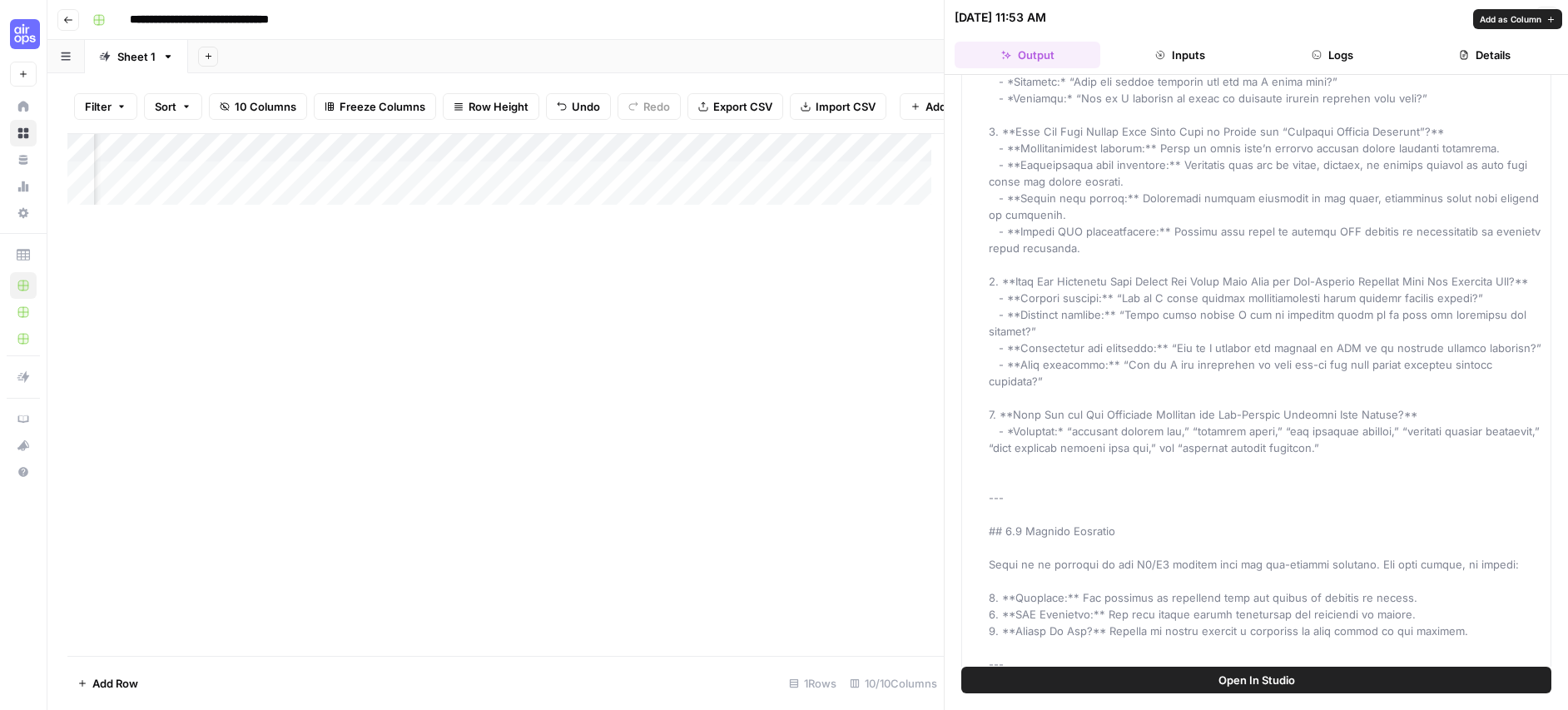 scroll, scrollTop: 5342, scrollLeft: 0, axis: vertical 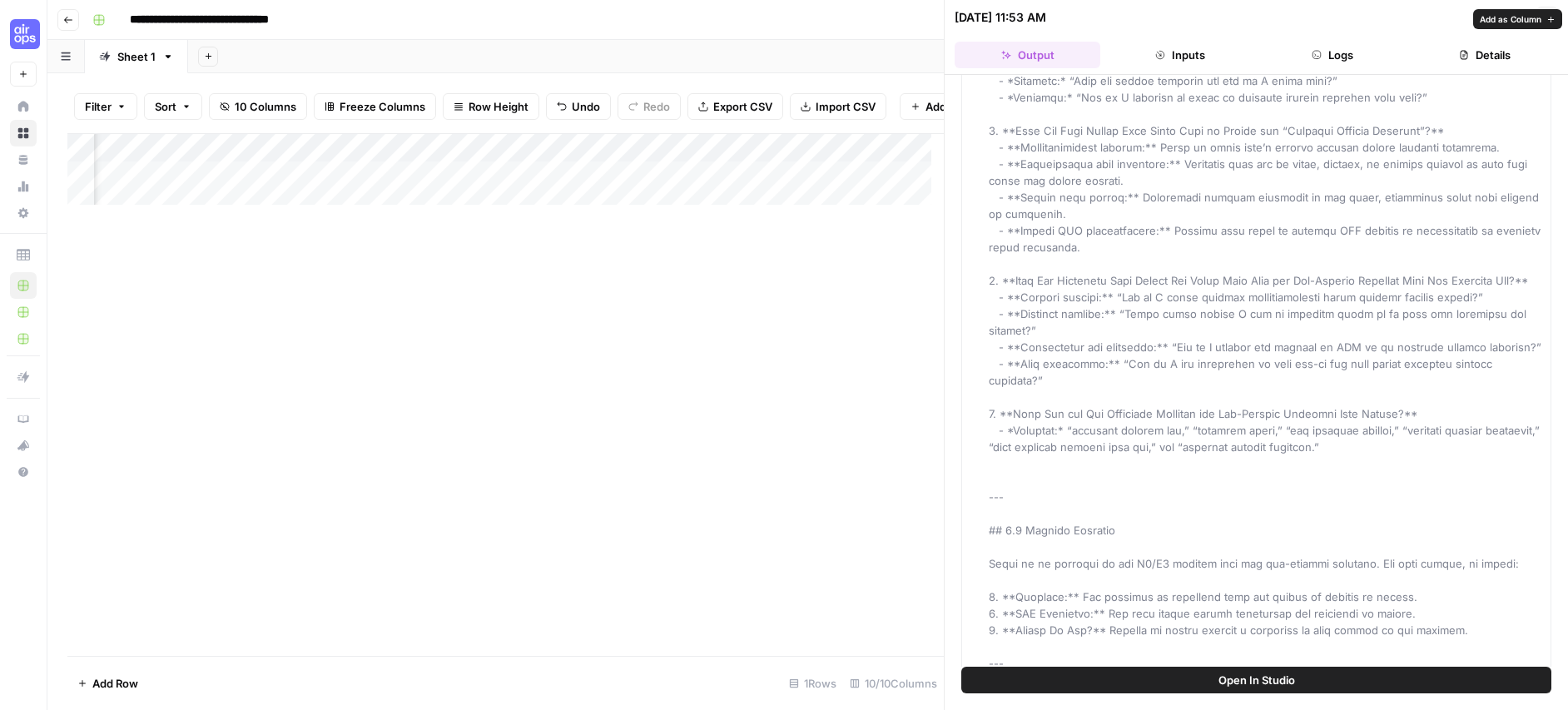 drag, startPoint x: 1079, startPoint y: 298, endPoint x: 1150, endPoint y: 330, distance: 77.87811 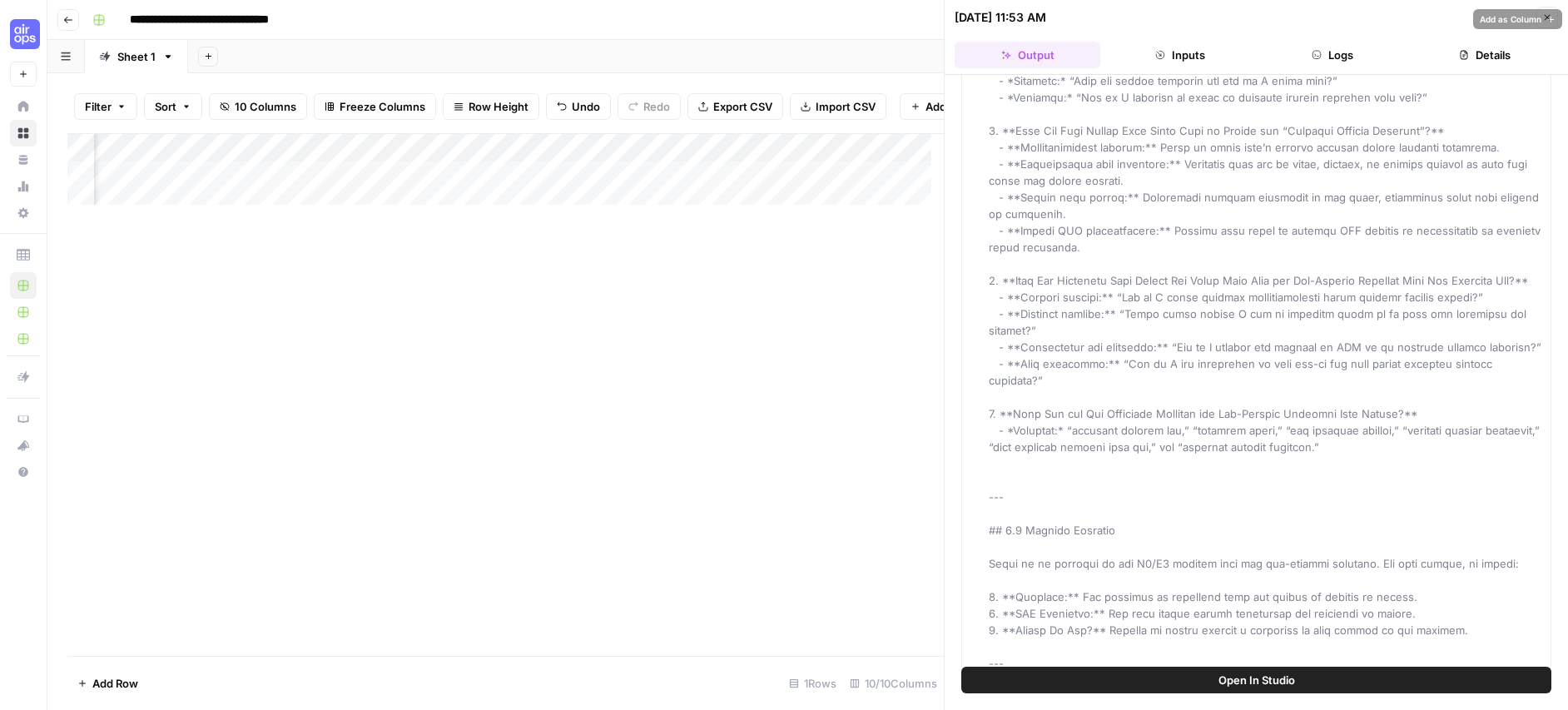 click at bounding box center (1268, 3402) 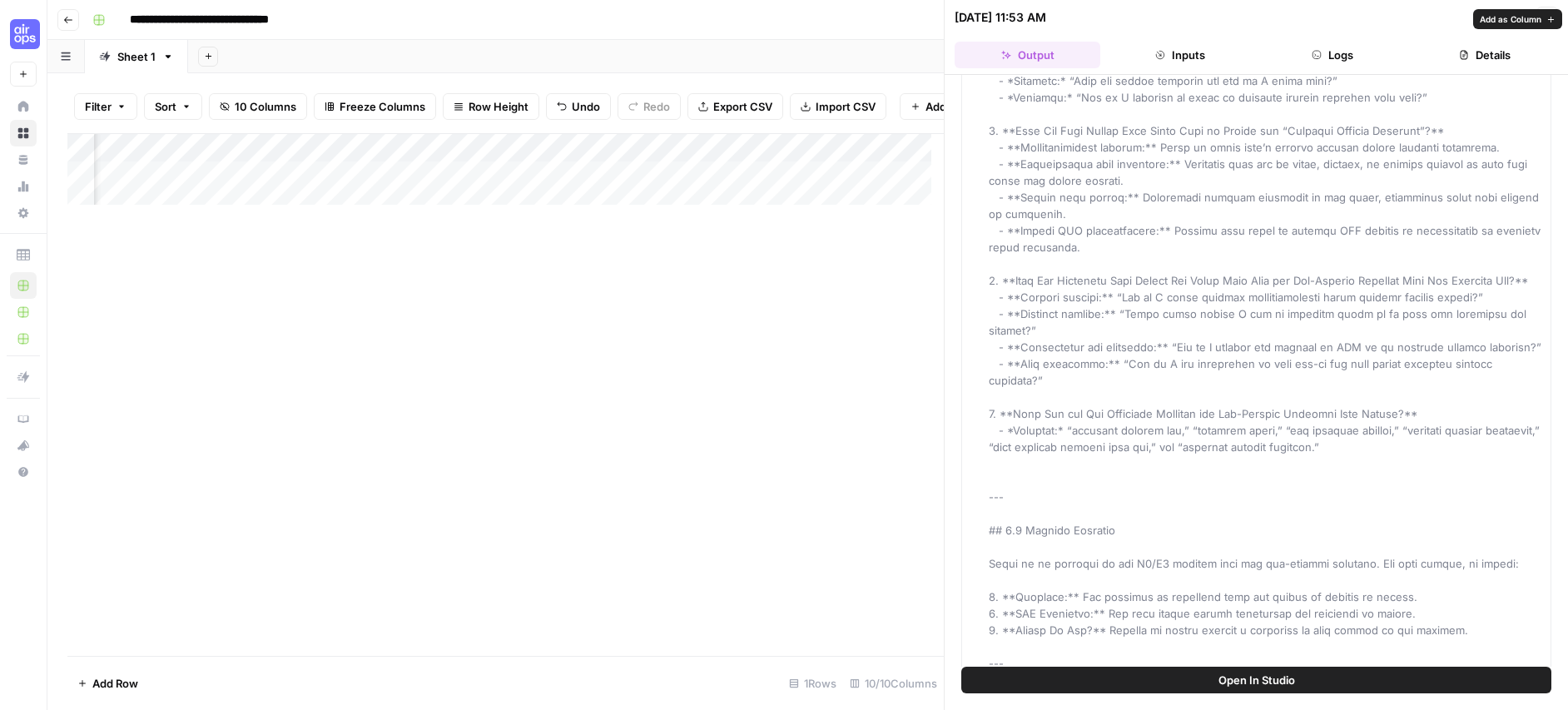 drag, startPoint x: 1004, startPoint y: 268, endPoint x: 1059, endPoint y: 379, distance: 123.87897 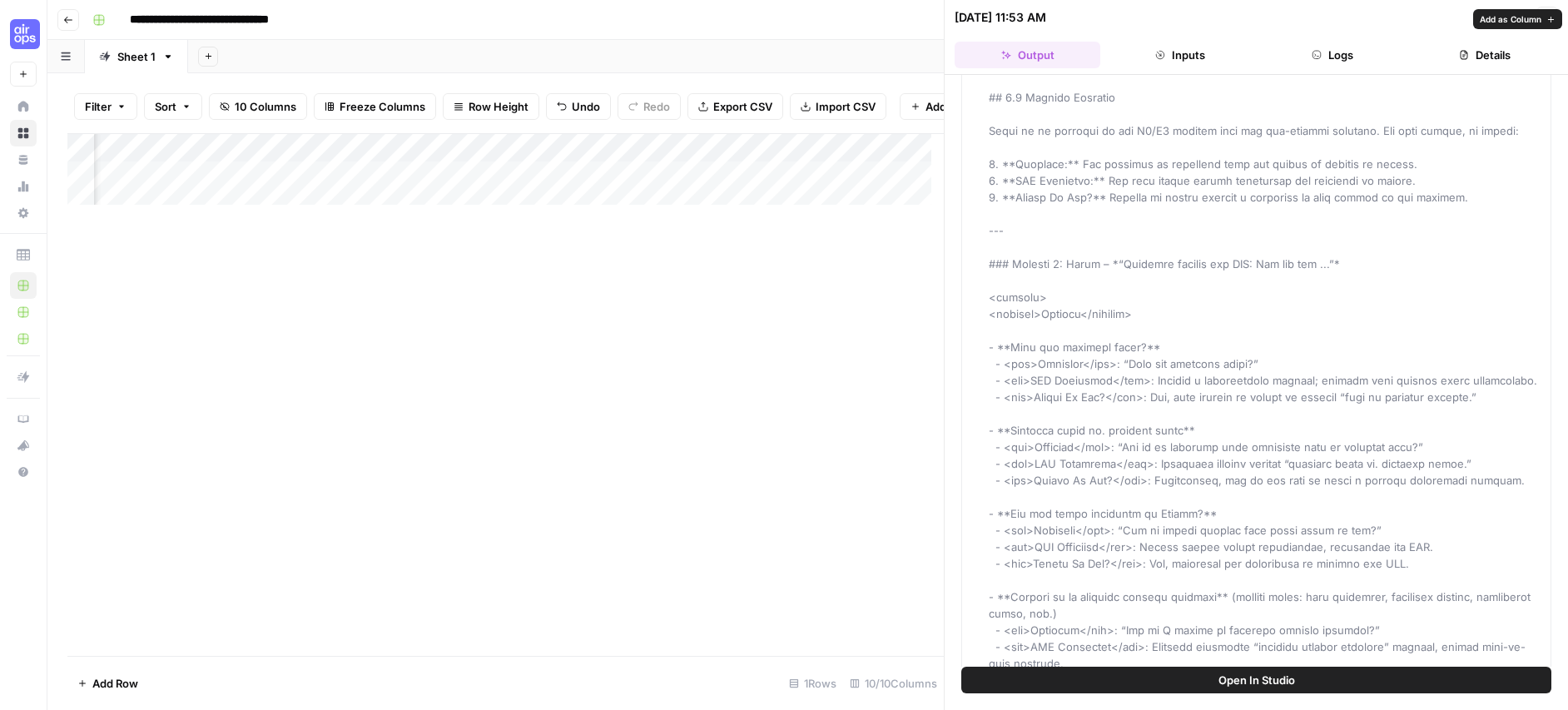 scroll, scrollTop: 5780, scrollLeft: 0, axis: vertical 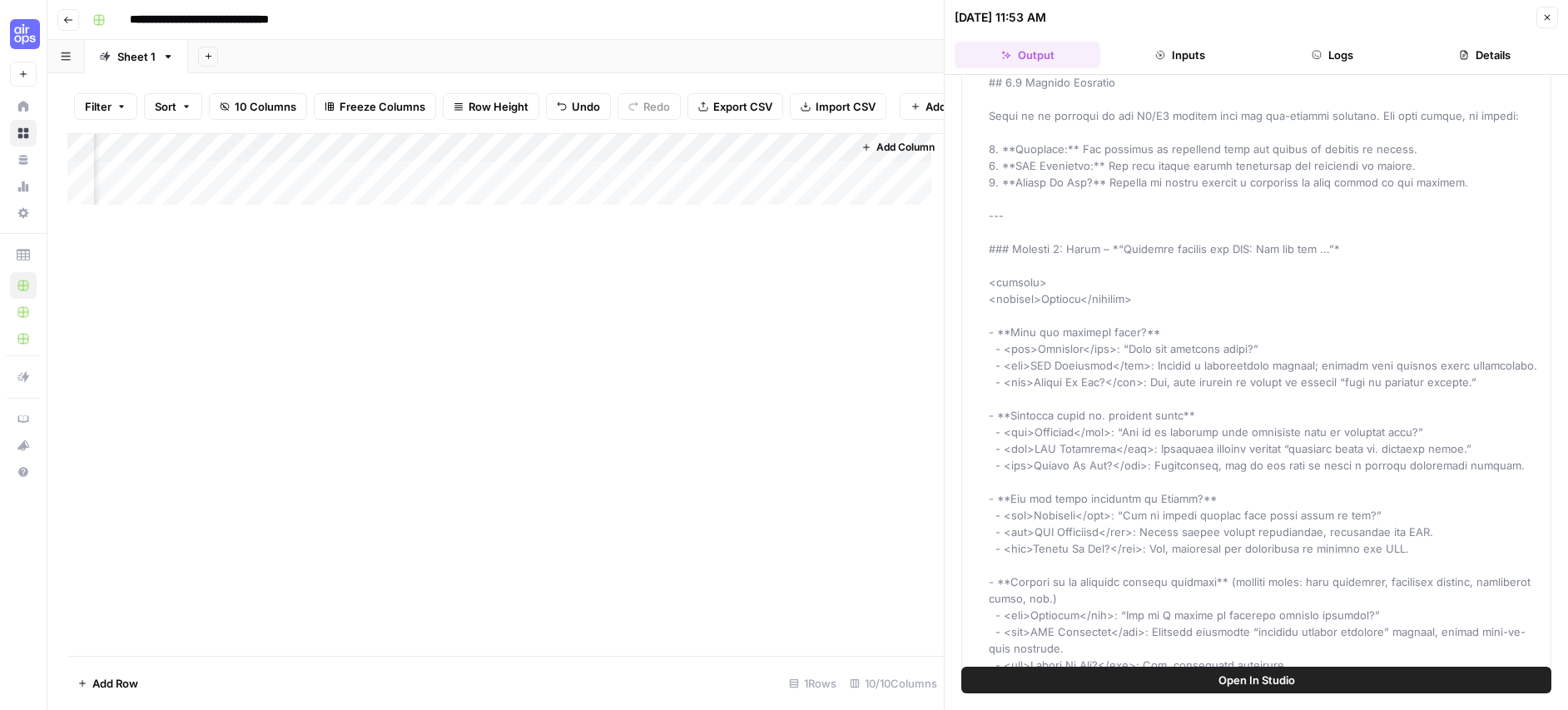 drag, startPoint x: 1040, startPoint y: 151, endPoint x: 1225, endPoint y: 216, distance: 196.08672 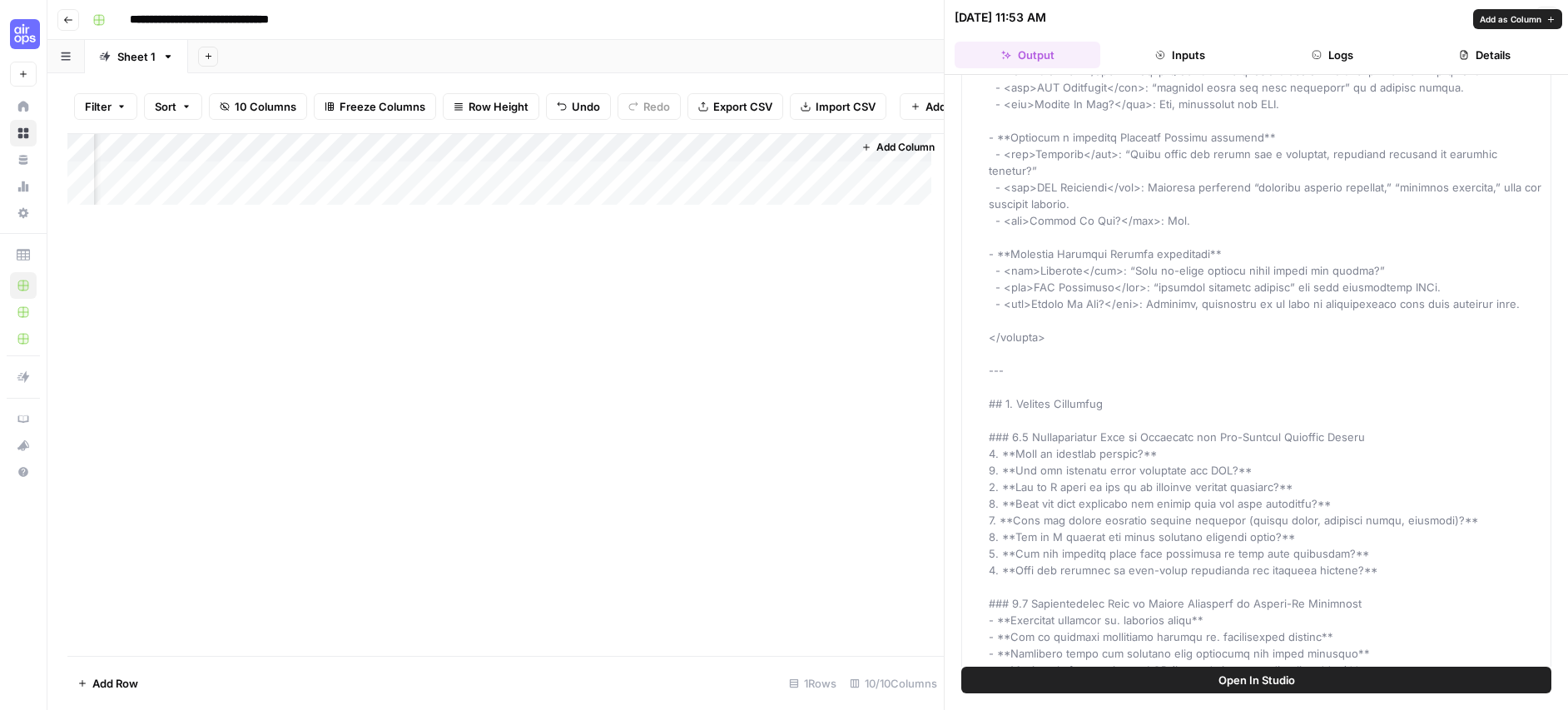 scroll, scrollTop: 7981, scrollLeft: 0, axis: vertical 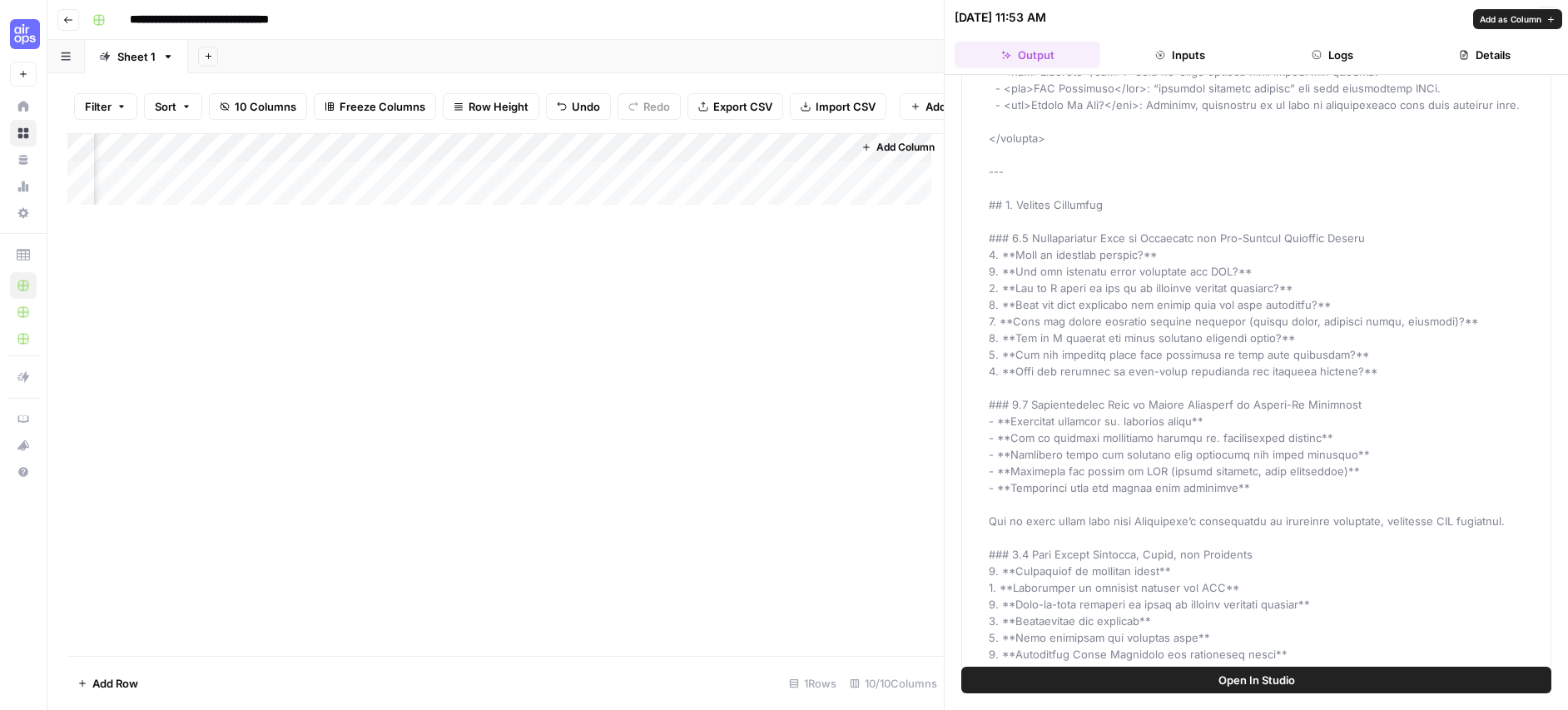drag, startPoint x: 1017, startPoint y: 227, endPoint x: 1082, endPoint y: 227, distance: 65 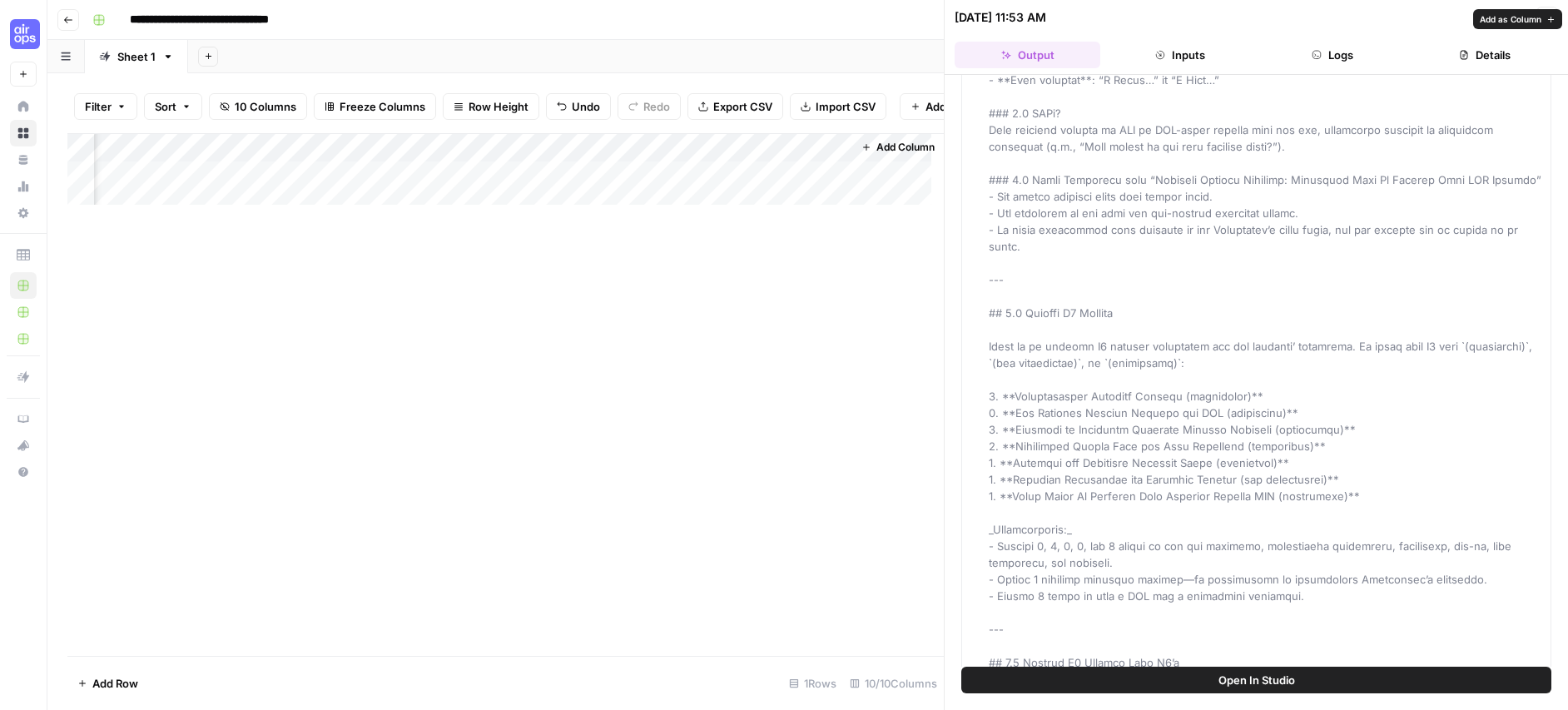 scroll, scrollTop: 8691, scrollLeft: 0, axis: vertical 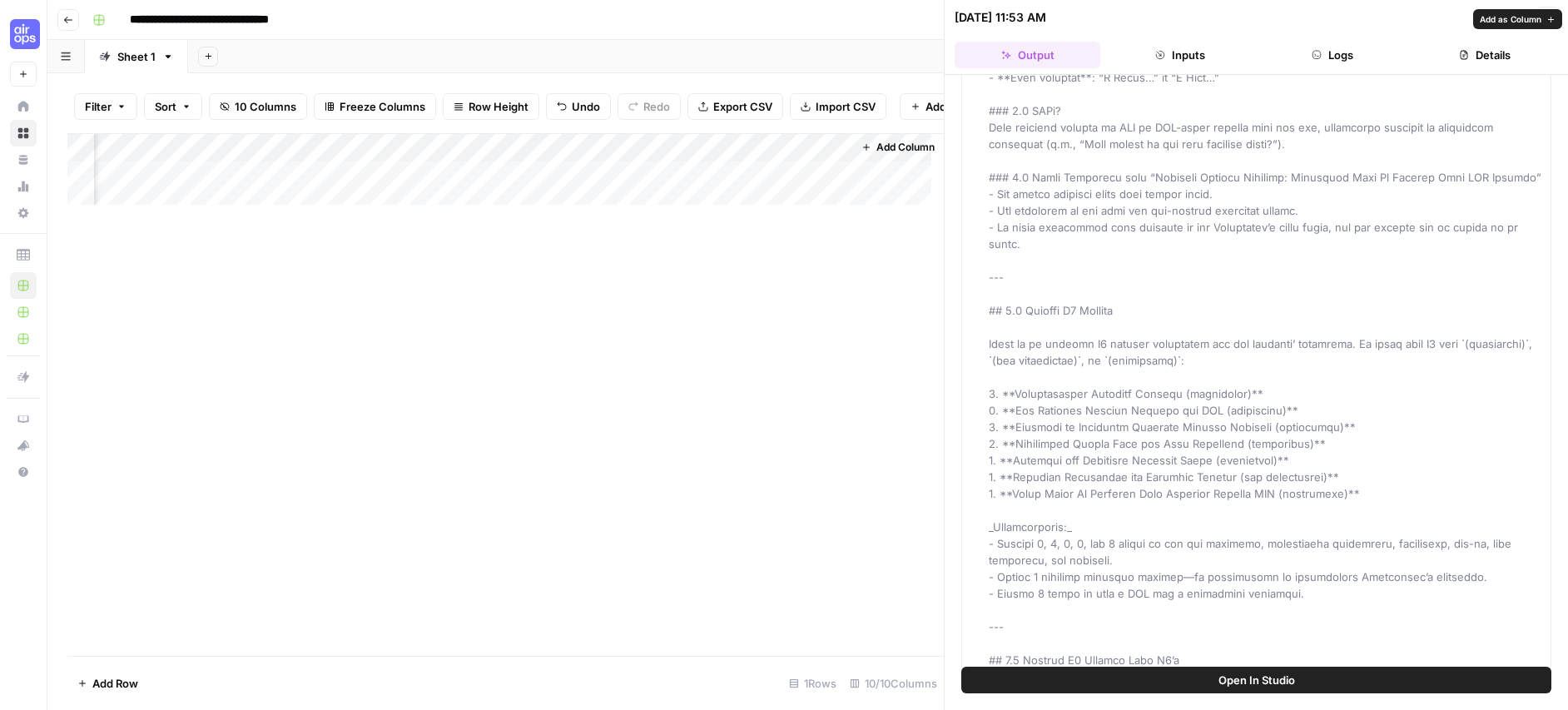 drag, startPoint x: 1002, startPoint y: 355, endPoint x: 1172, endPoint y: 365, distance: 170.29386 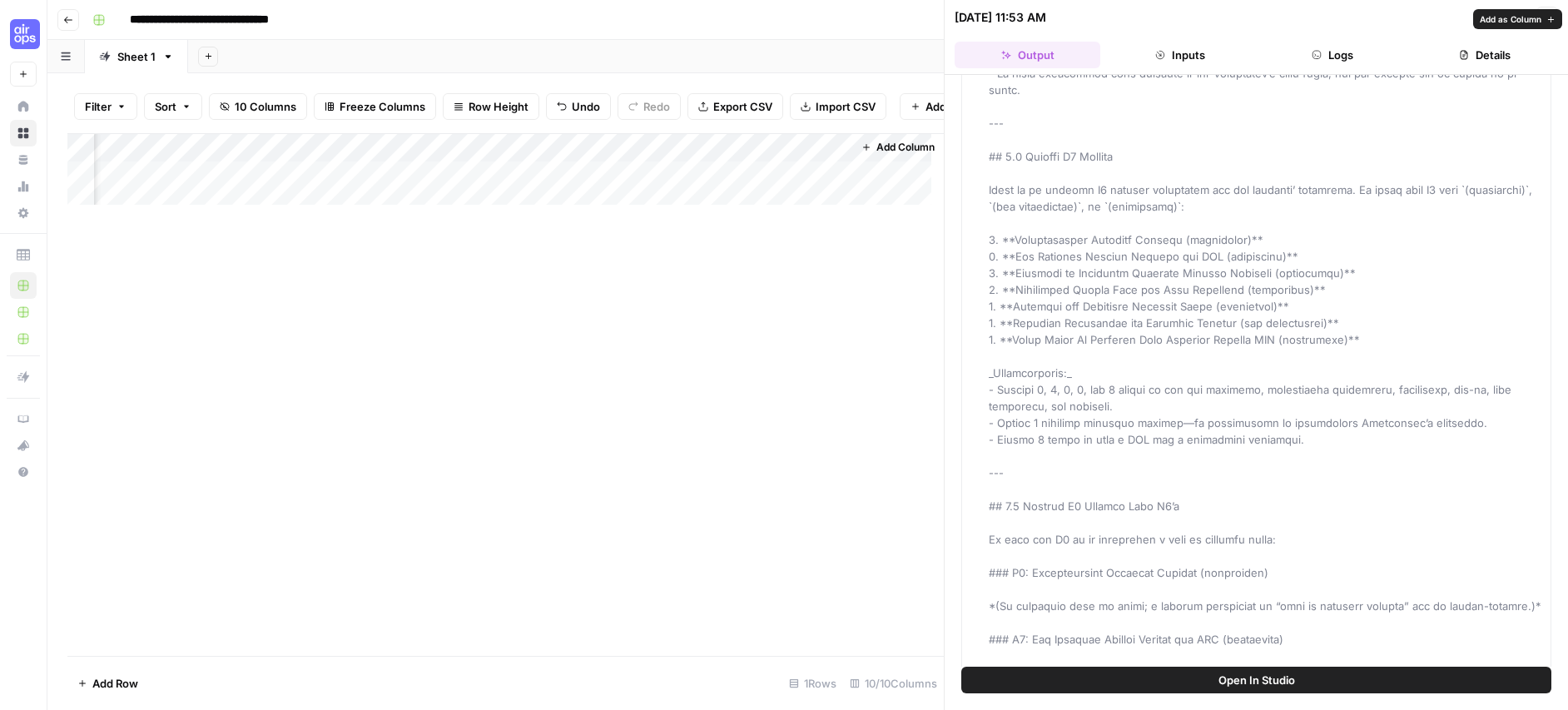 scroll, scrollTop: 8902, scrollLeft: 0, axis: vertical 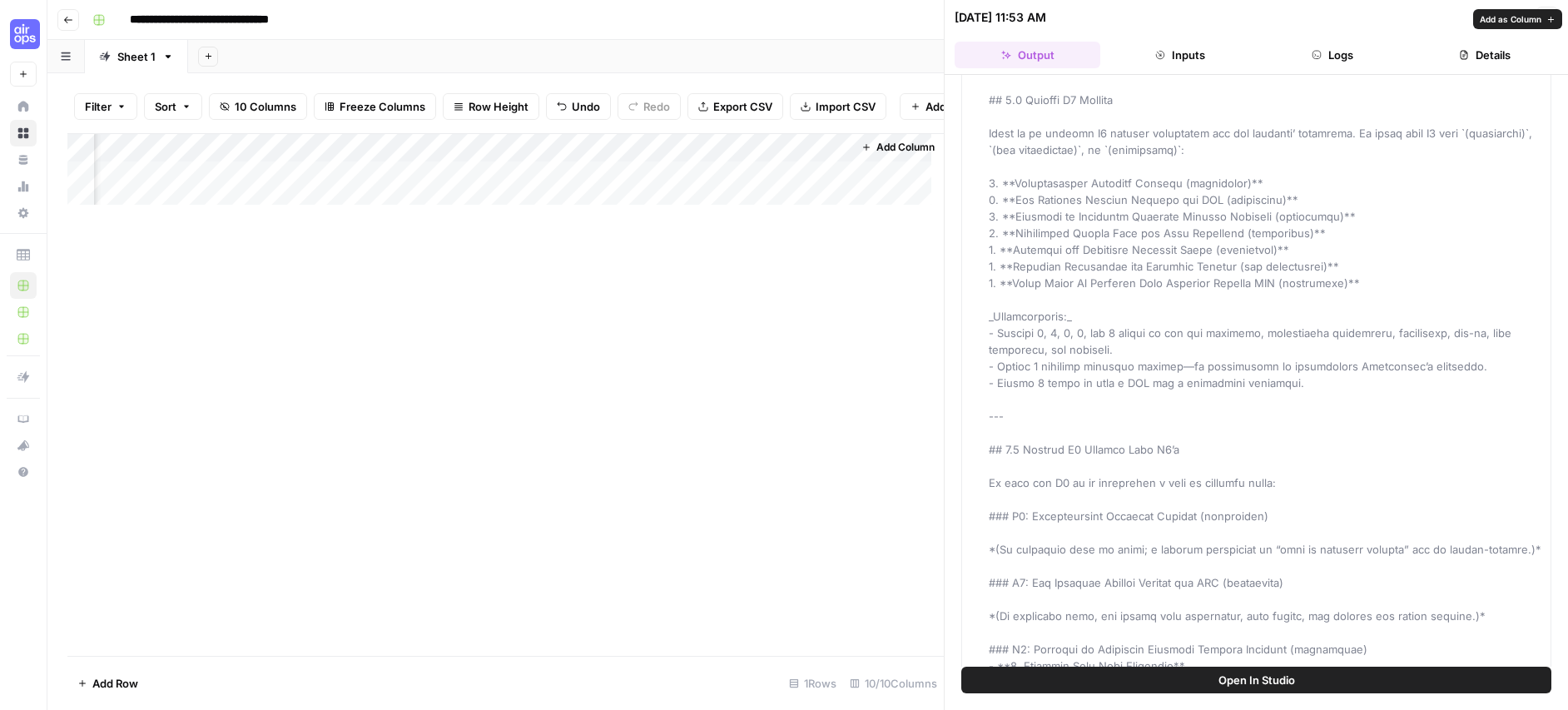 drag, startPoint x: 1223, startPoint y: 299, endPoint x: 1005, endPoint y: 302, distance: 218.02064 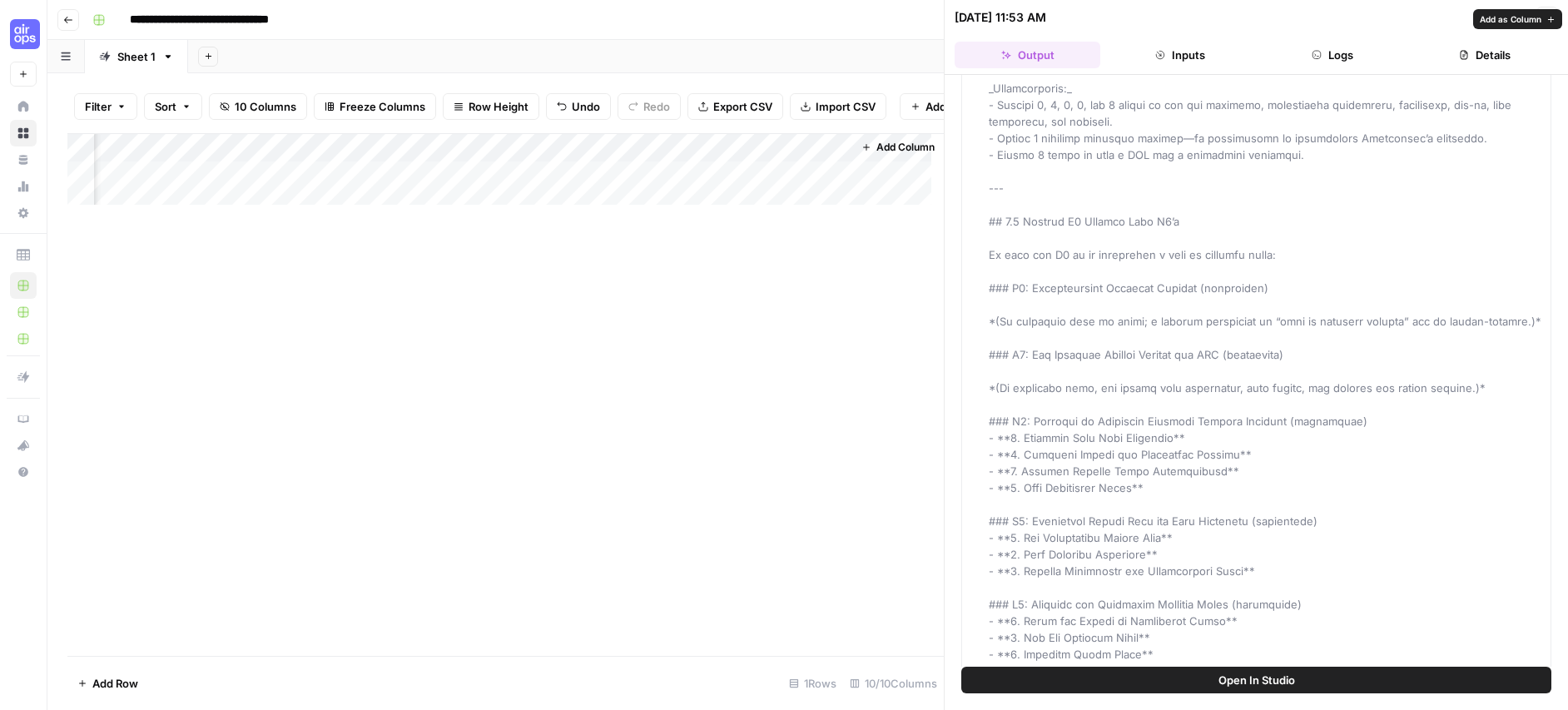 scroll, scrollTop: 9160, scrollLeft: 0, axis: vertical 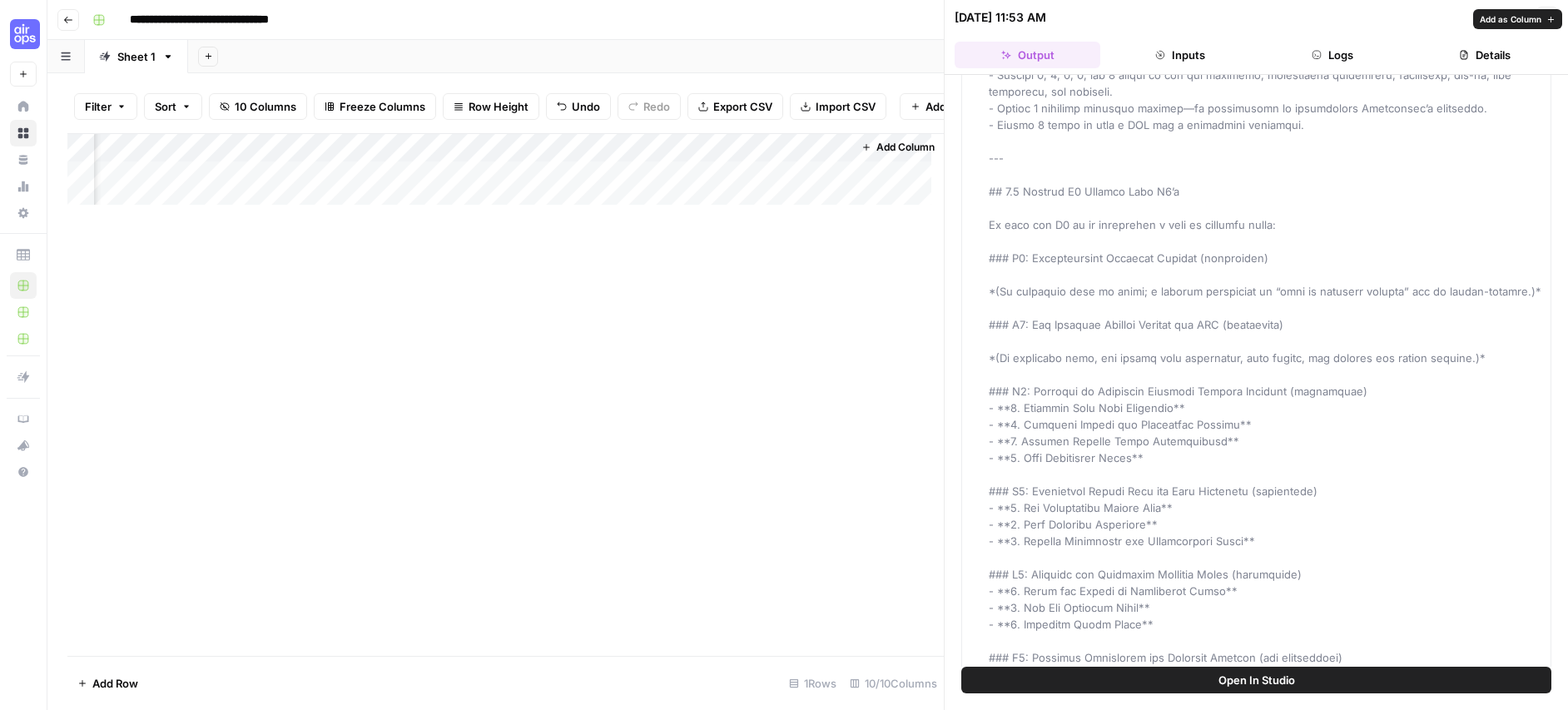 drag, startPoint x: 1041, startPoint y: 162, endPoint x: 1051, endPoint y: 207, distance: 46.09772 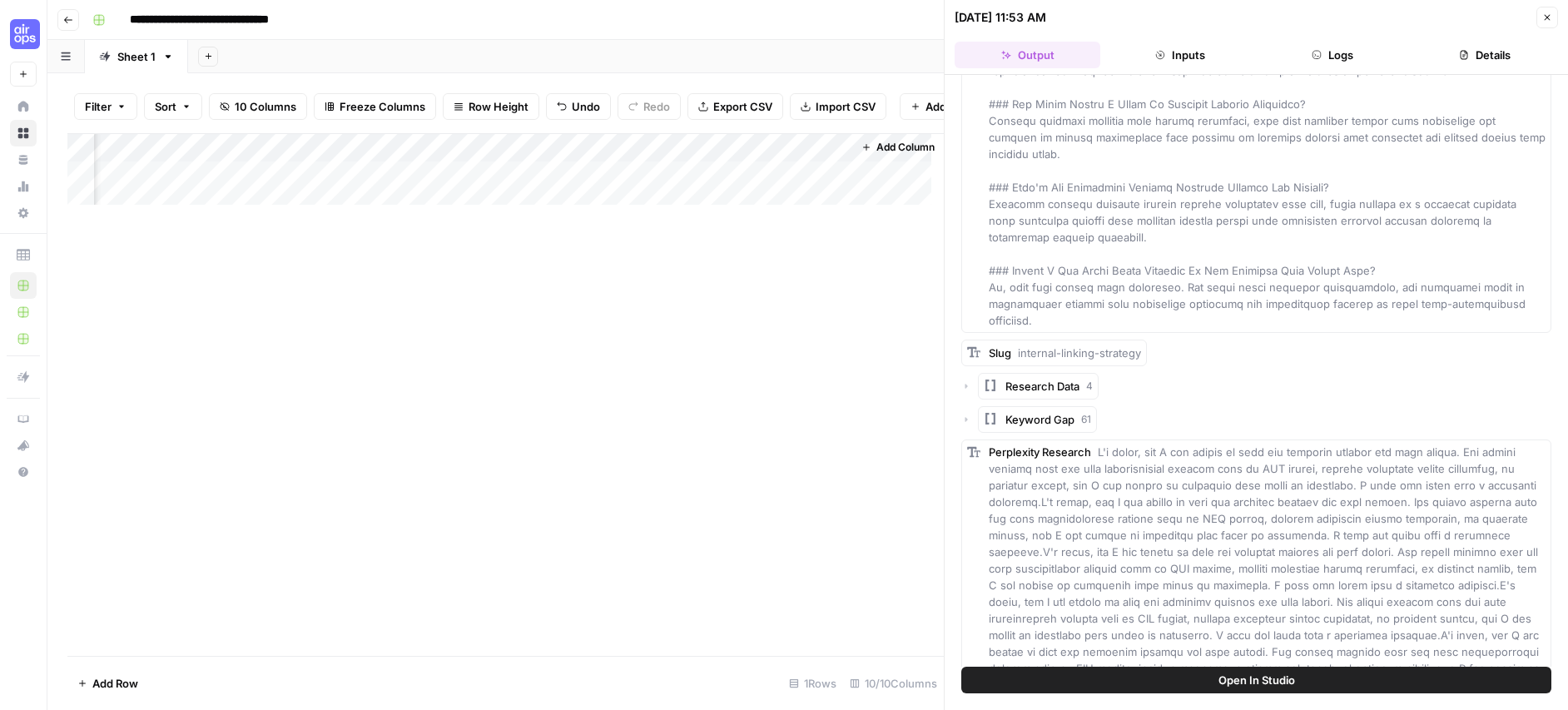 scroll, scrollTop: 14462, scrollLeft: 0, axis: vertical 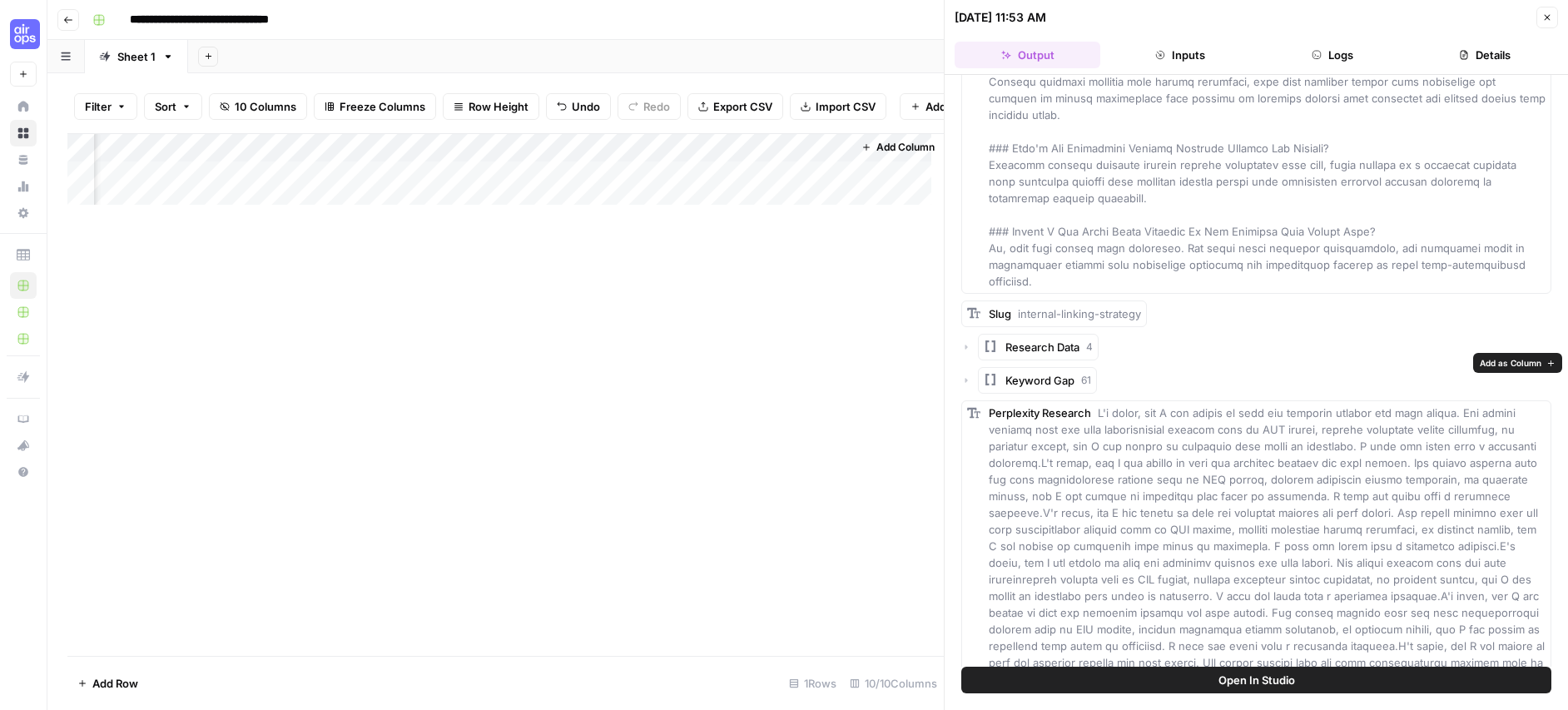 click on "Perplexity Research" at bounding box center [1267, 554] 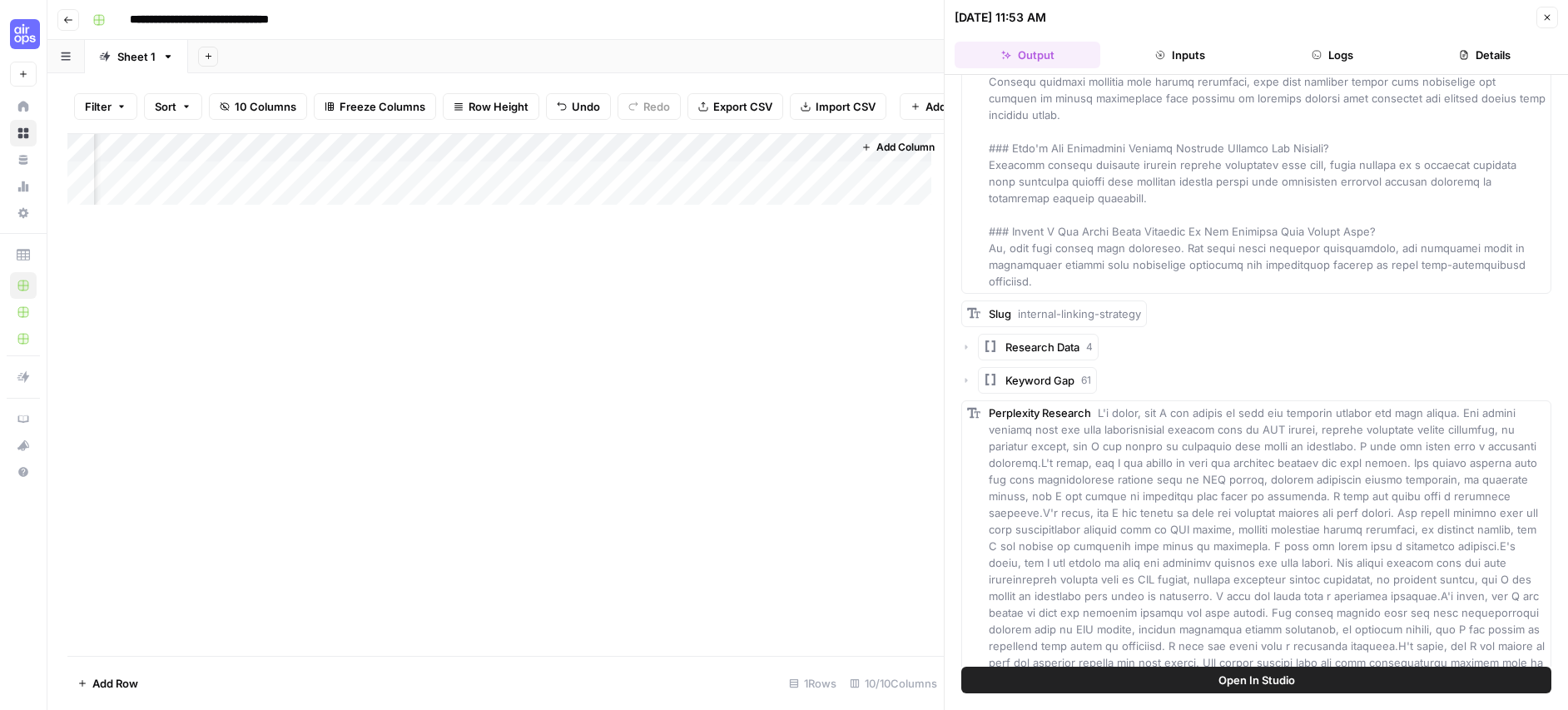 click at bounding box center (1268, 554) 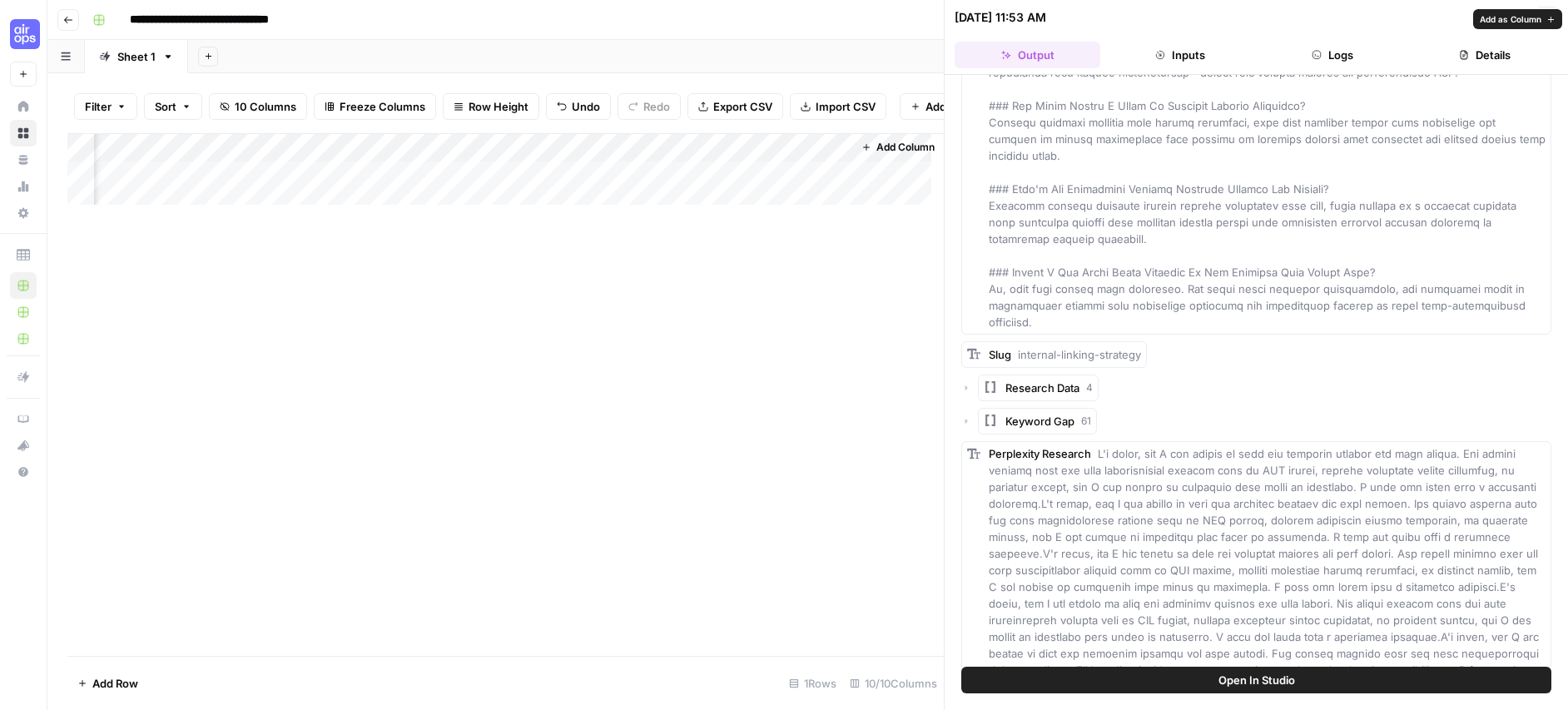 scroll, scrollTop: 14462, scrollLeft: 0, axis: vertical 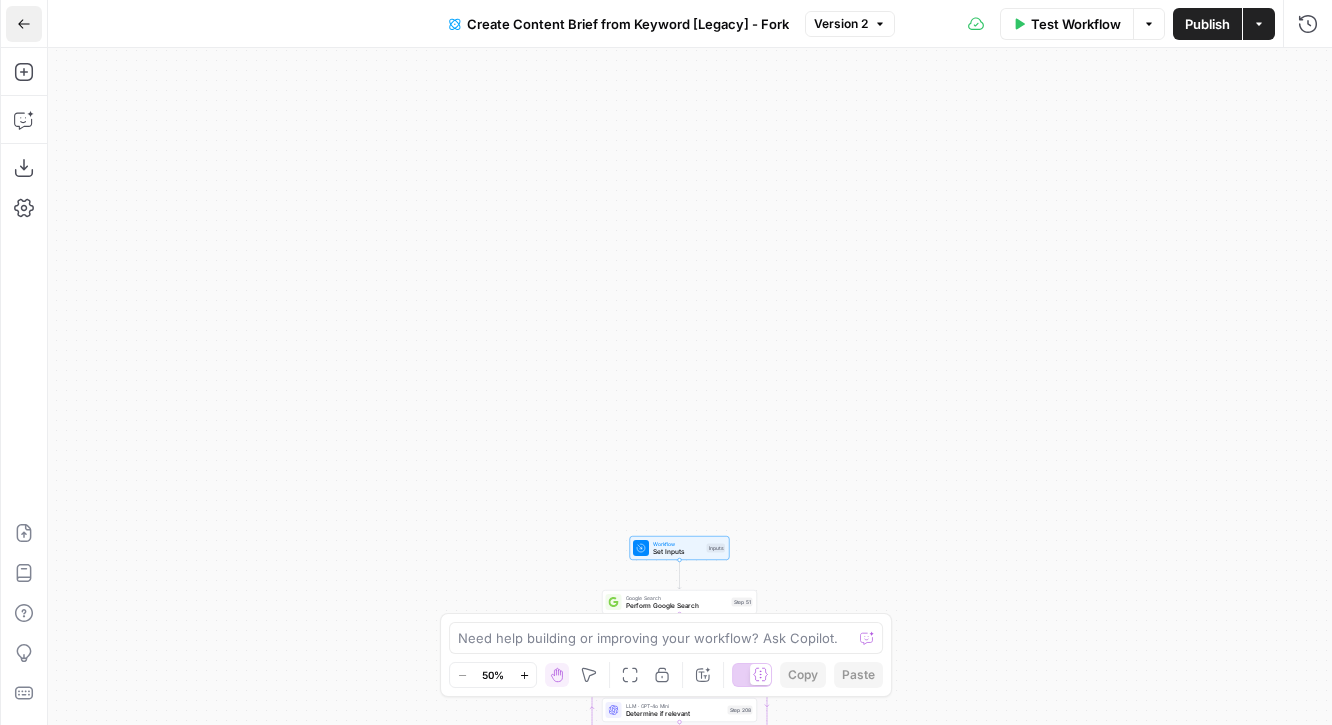 click 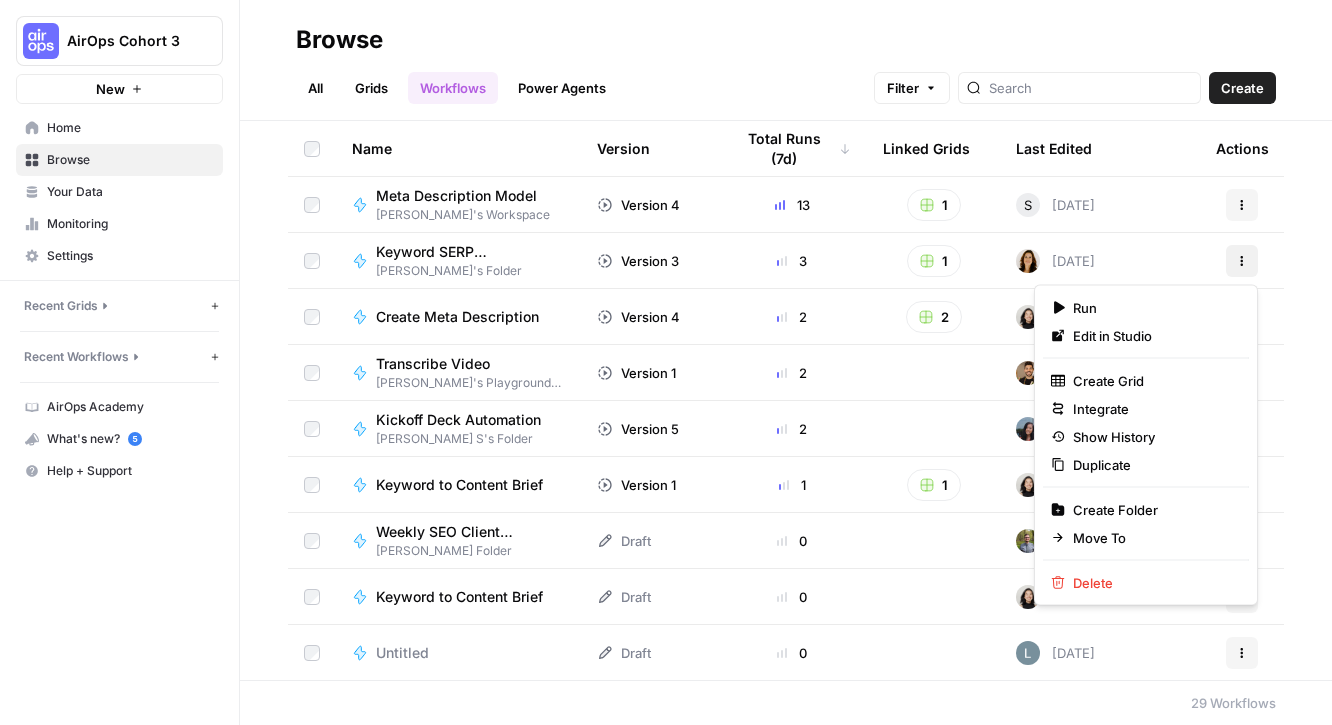 click 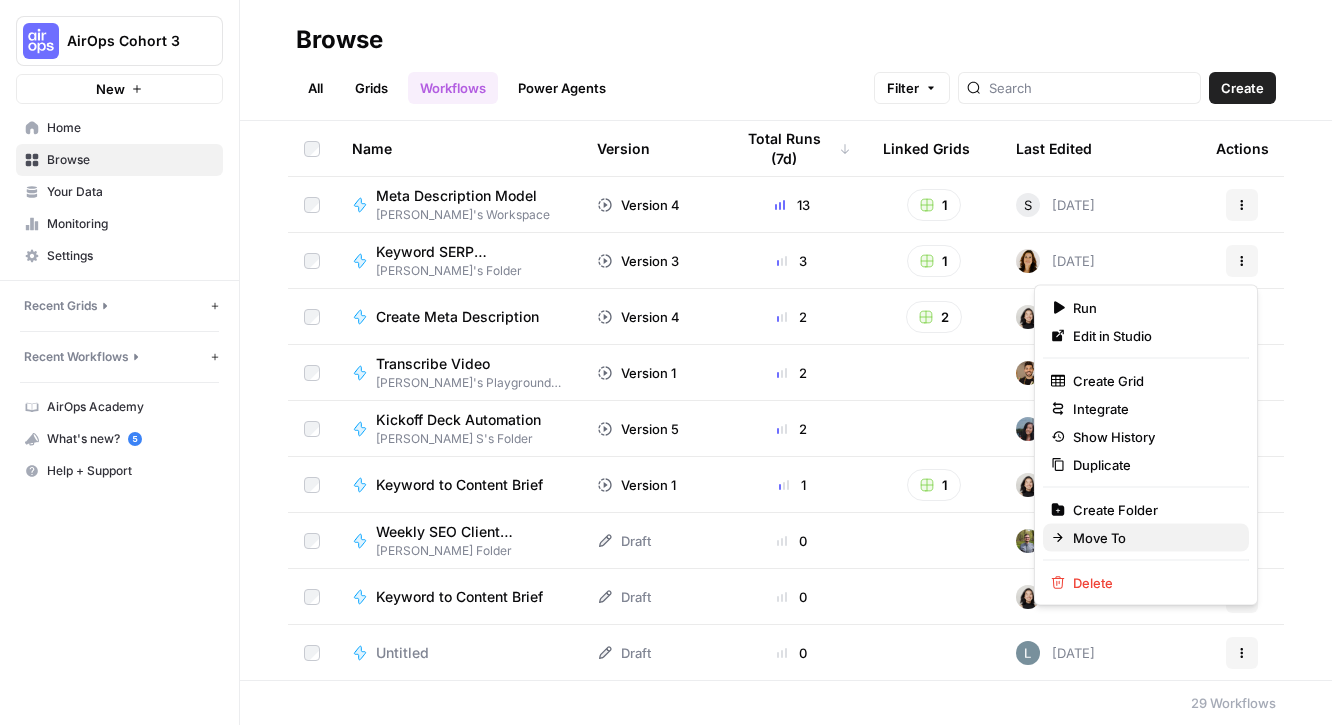 click on "Move To" at bounding box center (1146, 538) 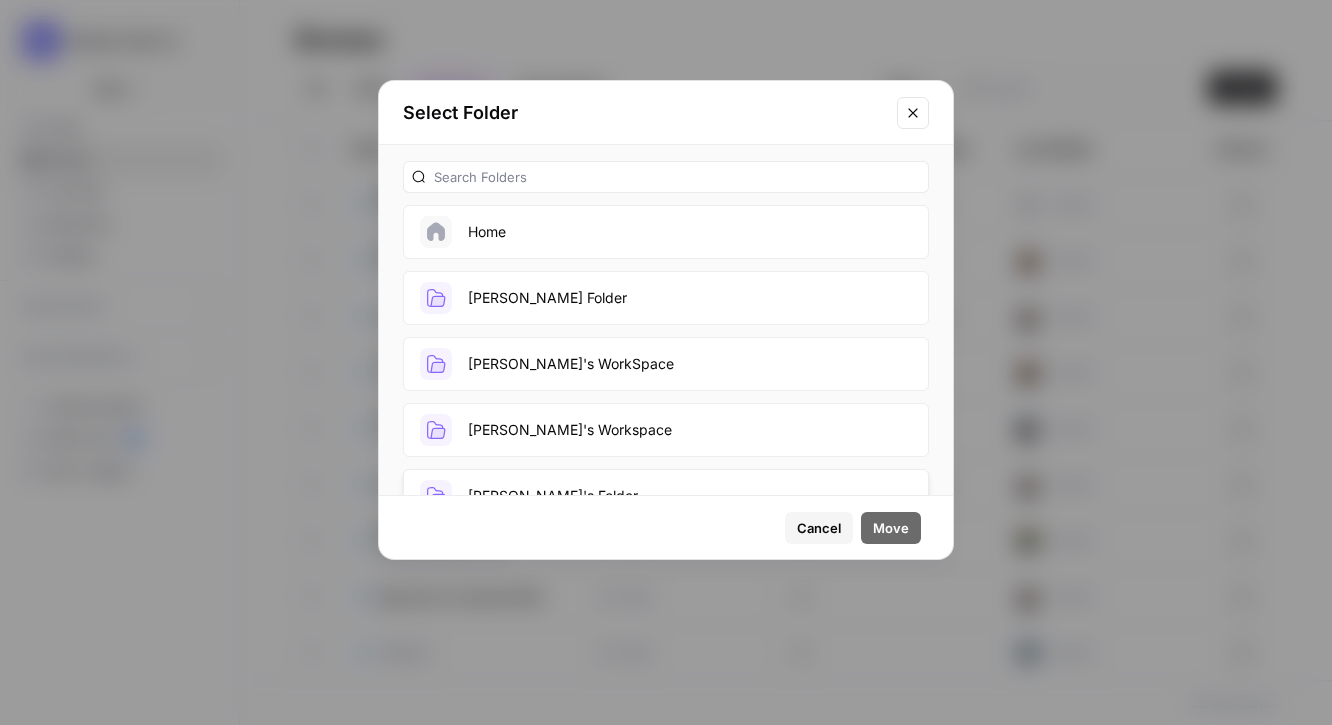 scroll, scrollTop: 440, scrollLeft: 0, axis: vertical 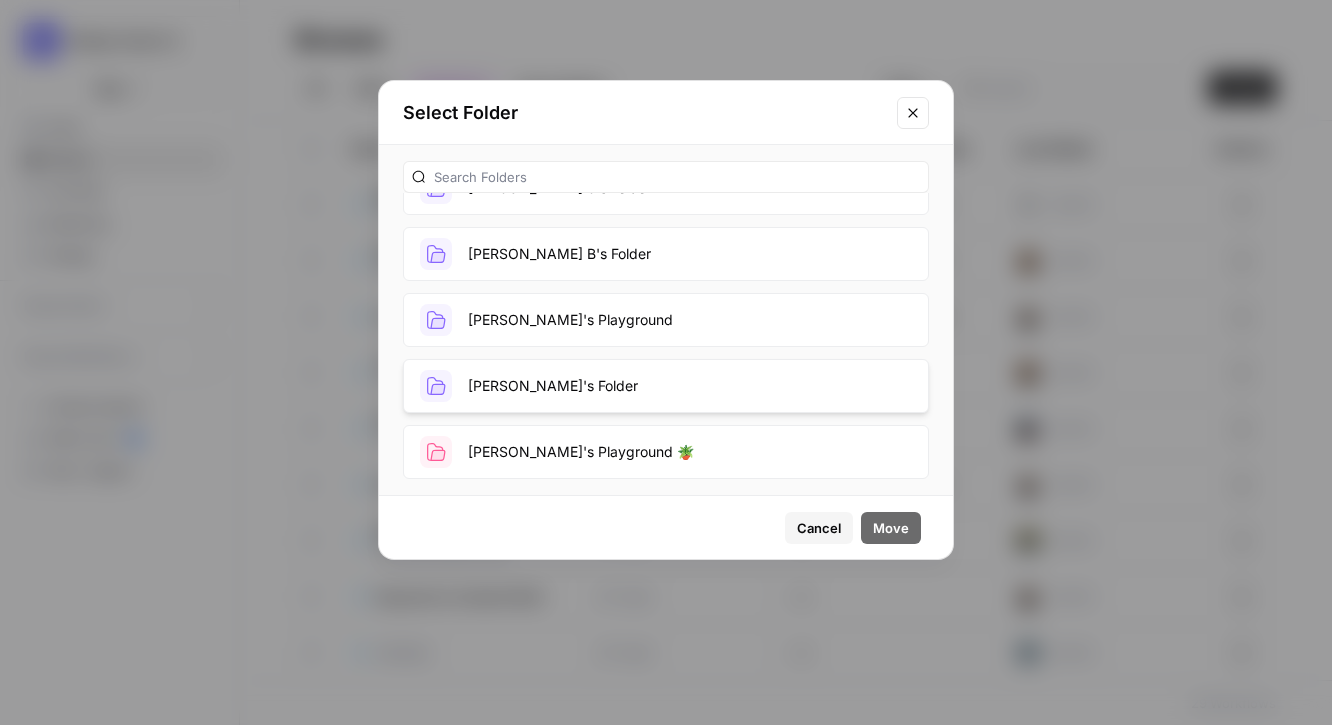 click on "[PERSON_NAME]'s Folder" at bounding box center [666, 386] 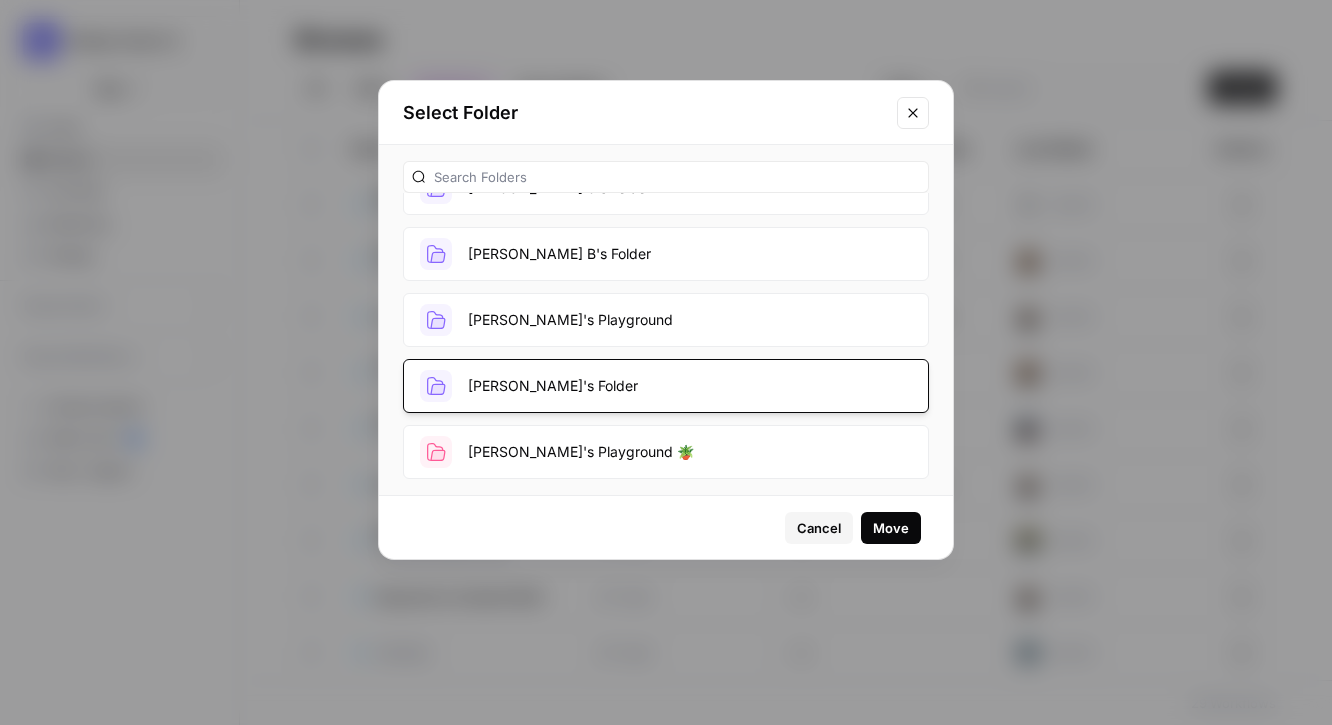 click on "Move" at bounding box center (891, 528) 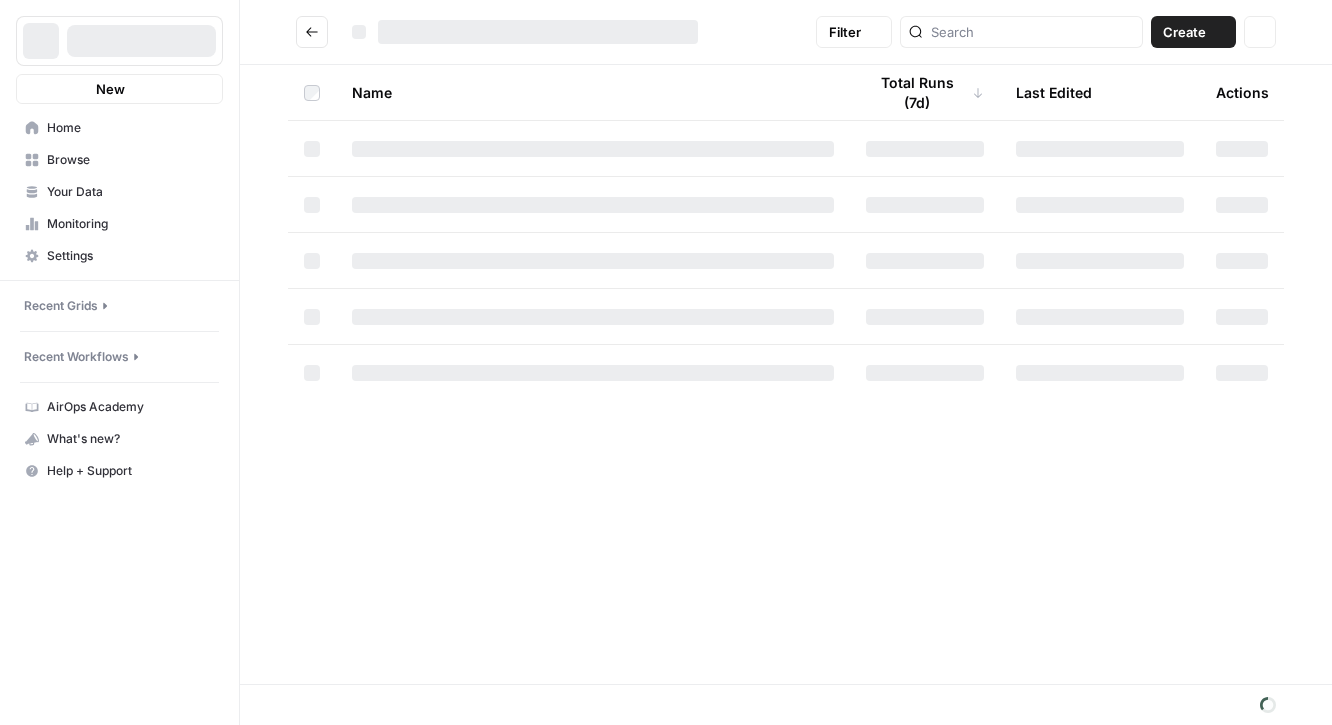 scroll, scrollTop: 0, scrollLeft: 0, axis: both 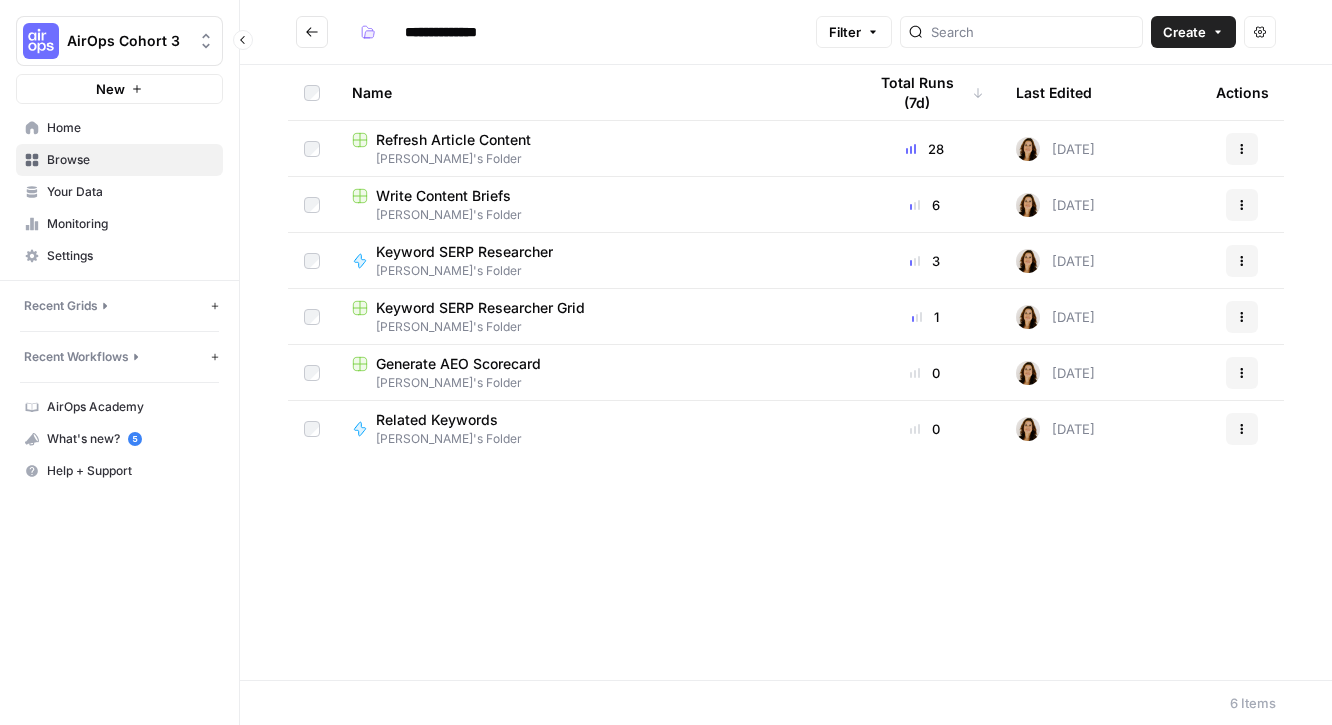 click on "Browse" at bounding box center (130, 160) 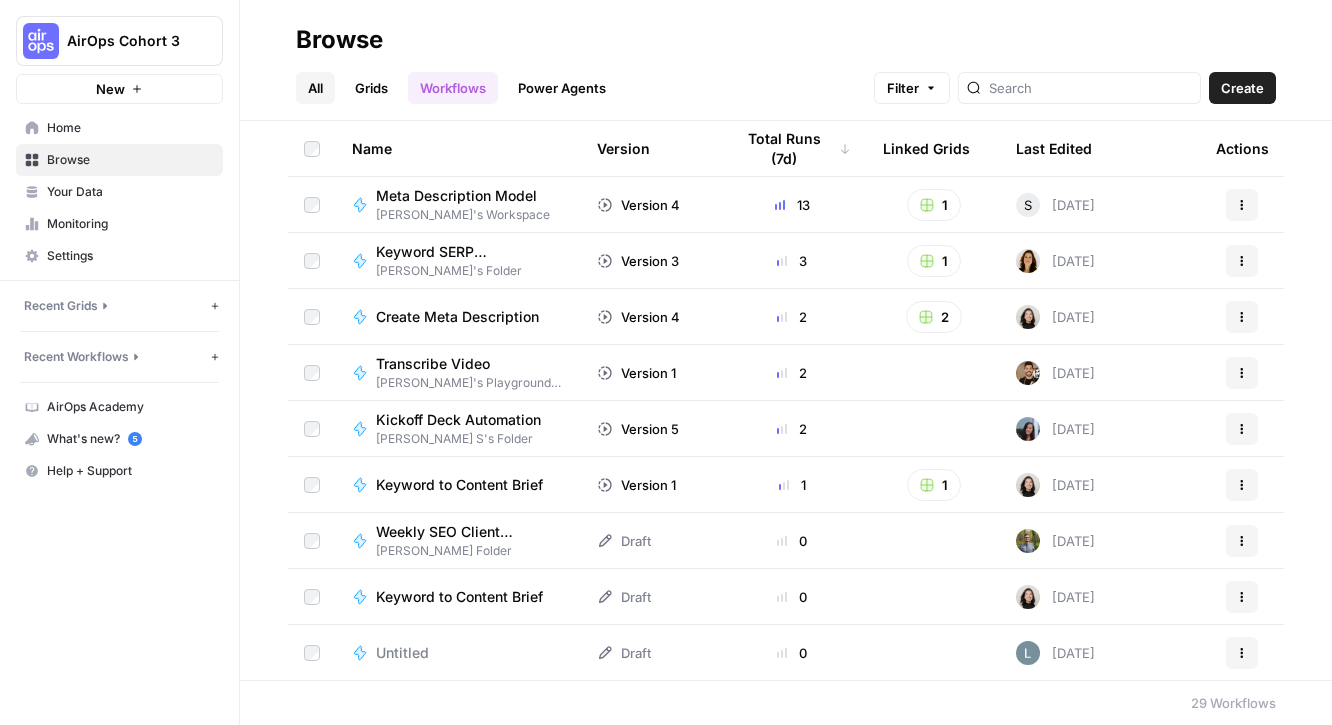 click on "All" at bounding box center (315, 88) 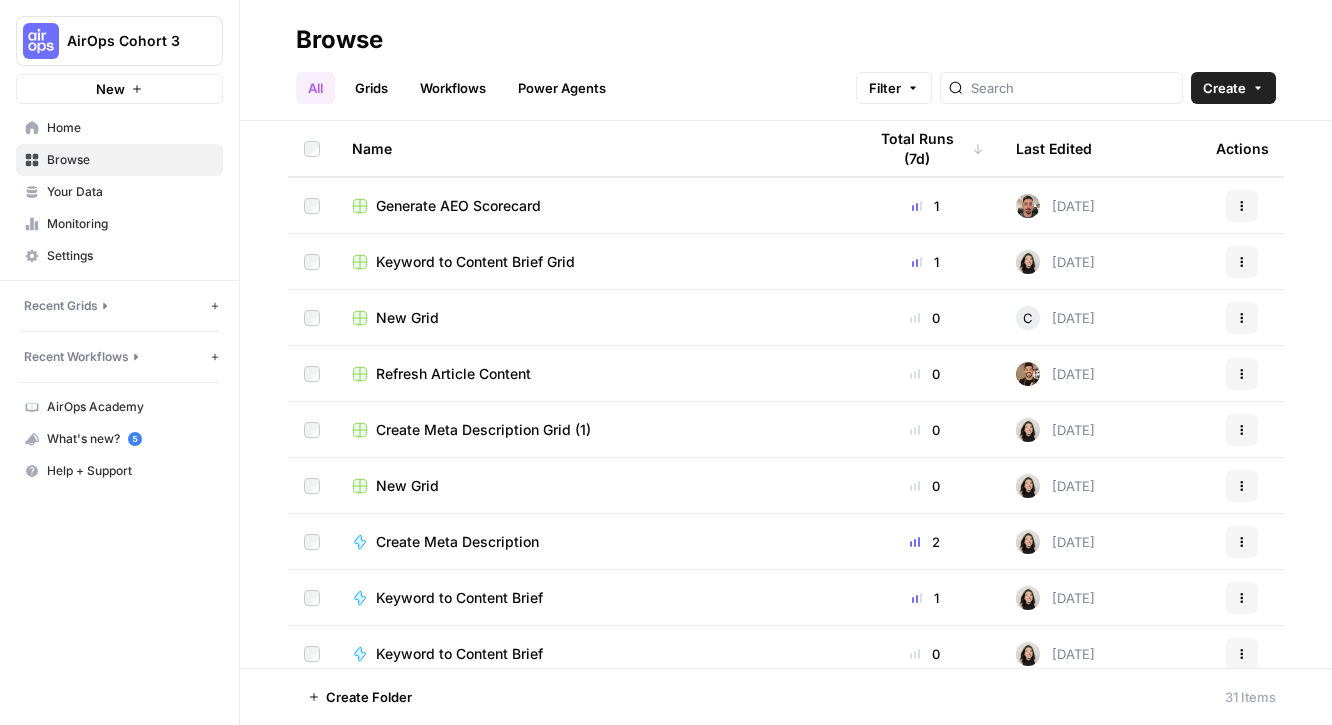 scroll, scrollTop: 1245, scrollLeft: 0, axis: vertical 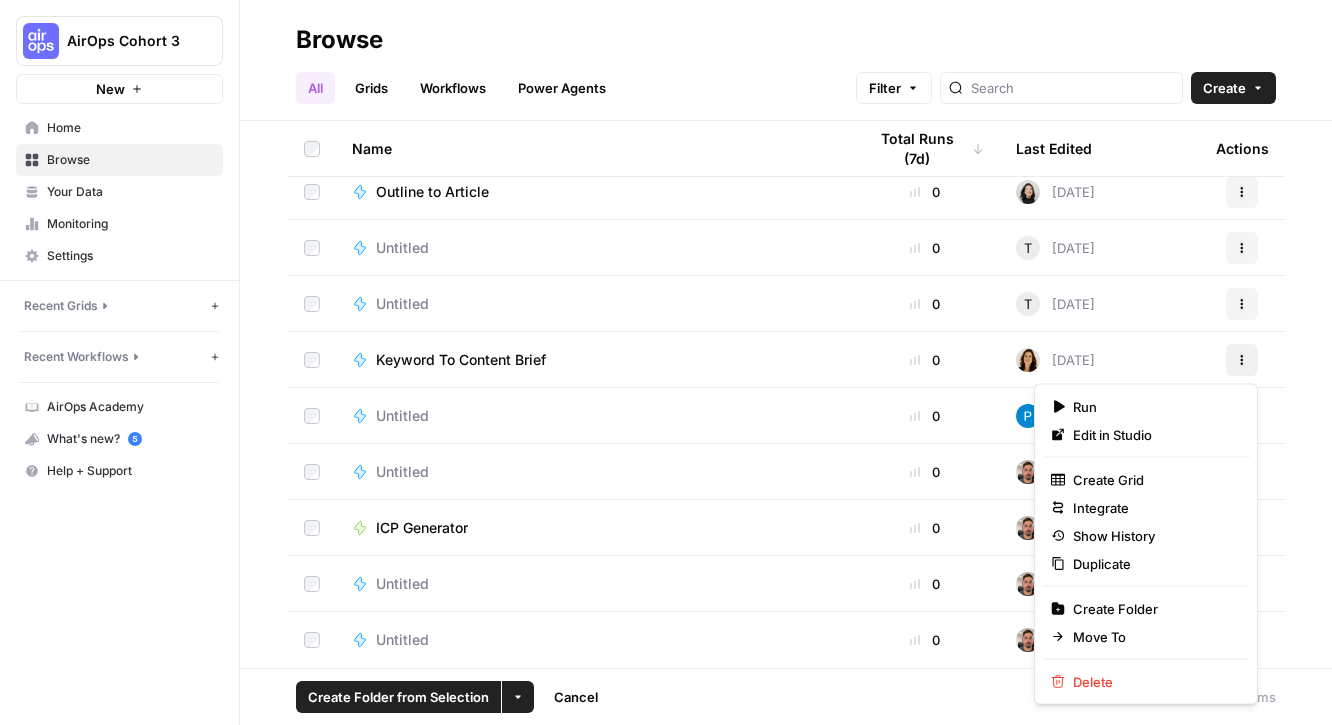 click 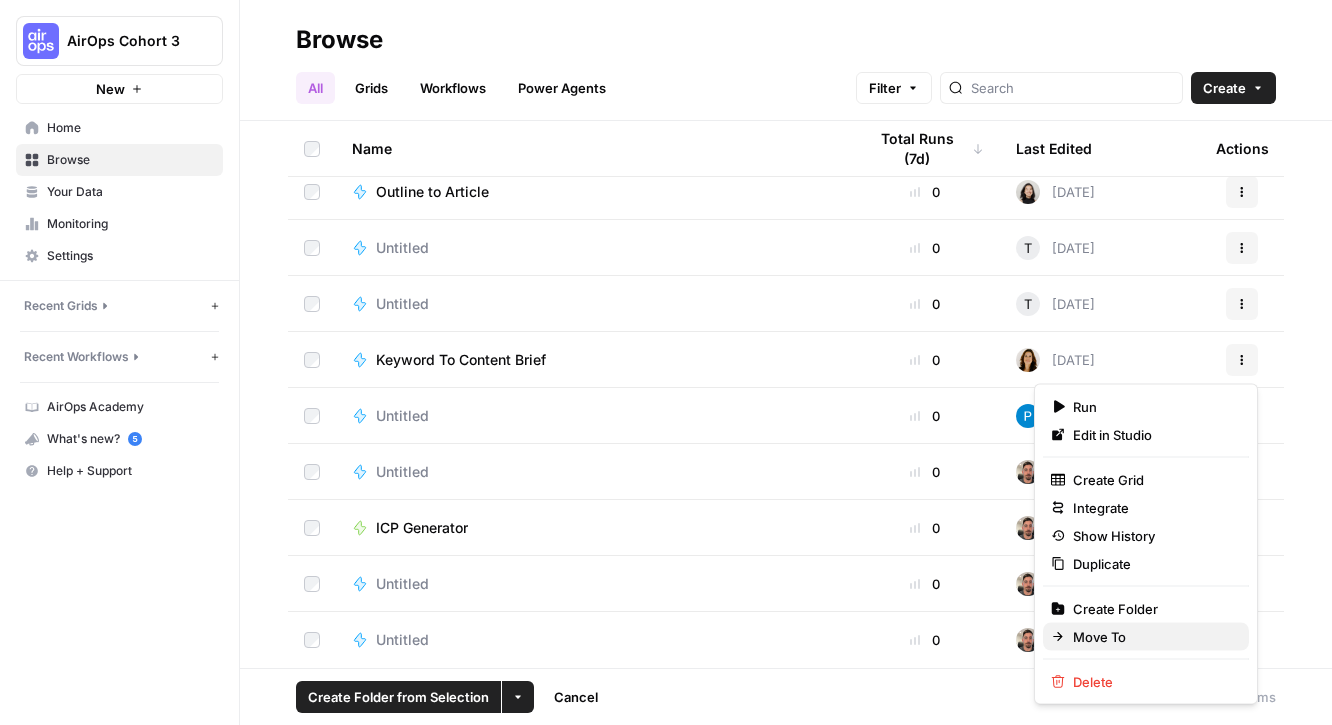 click on "Move To" at bounding box center [1146, 637] 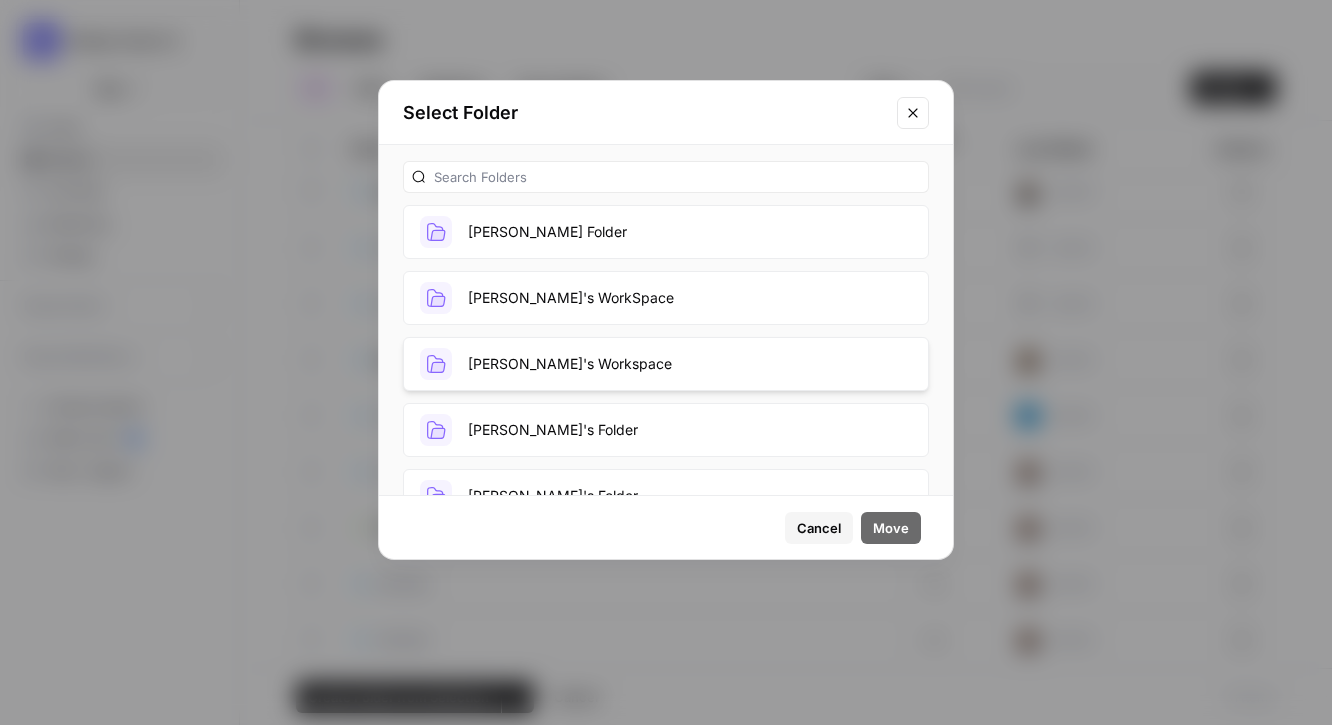 scroll, scrollTop: 374, scrollLeft: 0, axis: vertical 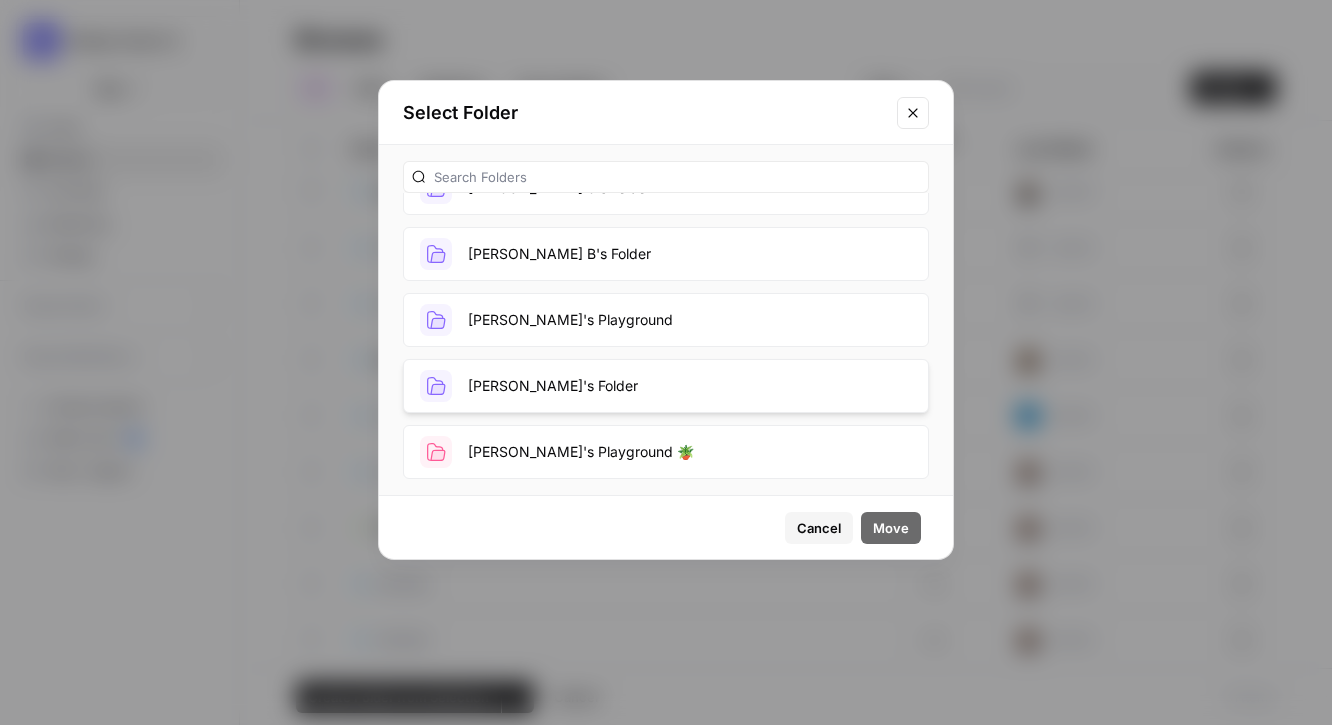 click on "[PERSON_NAME]'s Folder" at bounding box center [666, 386] 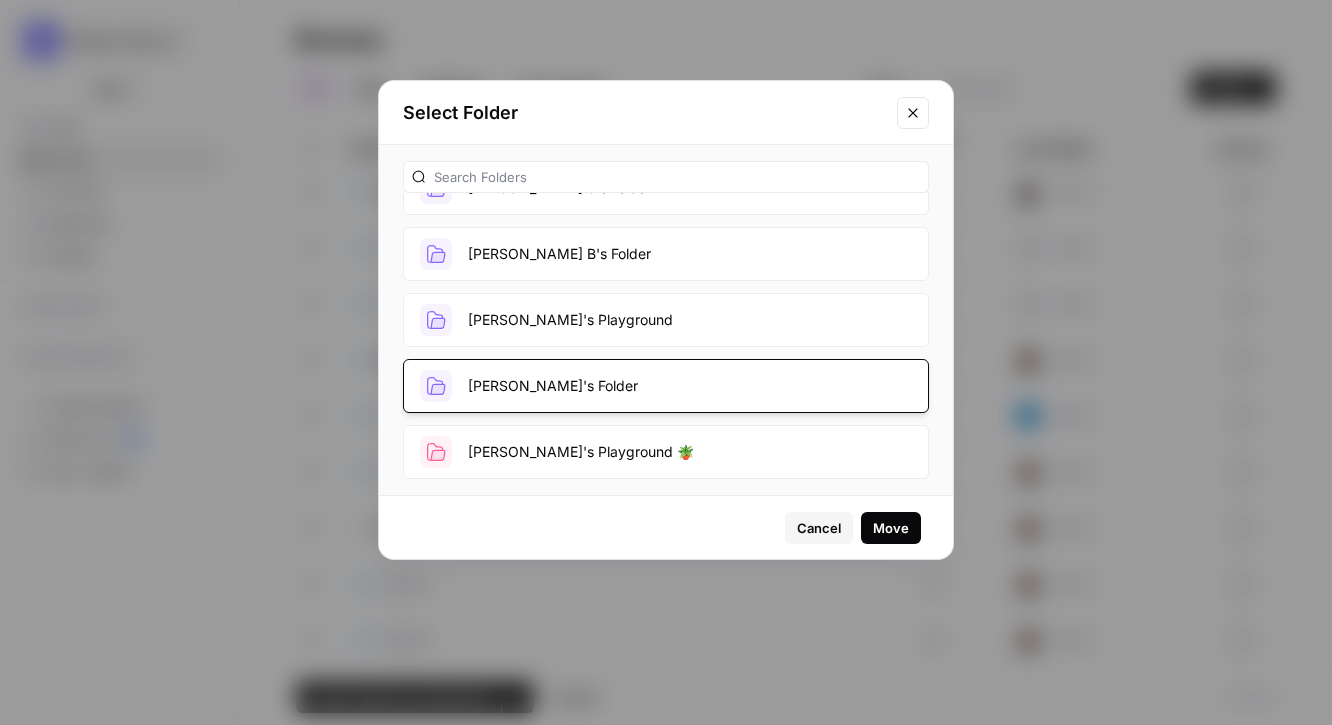 click on "Move" at bounding box center (891, 528) 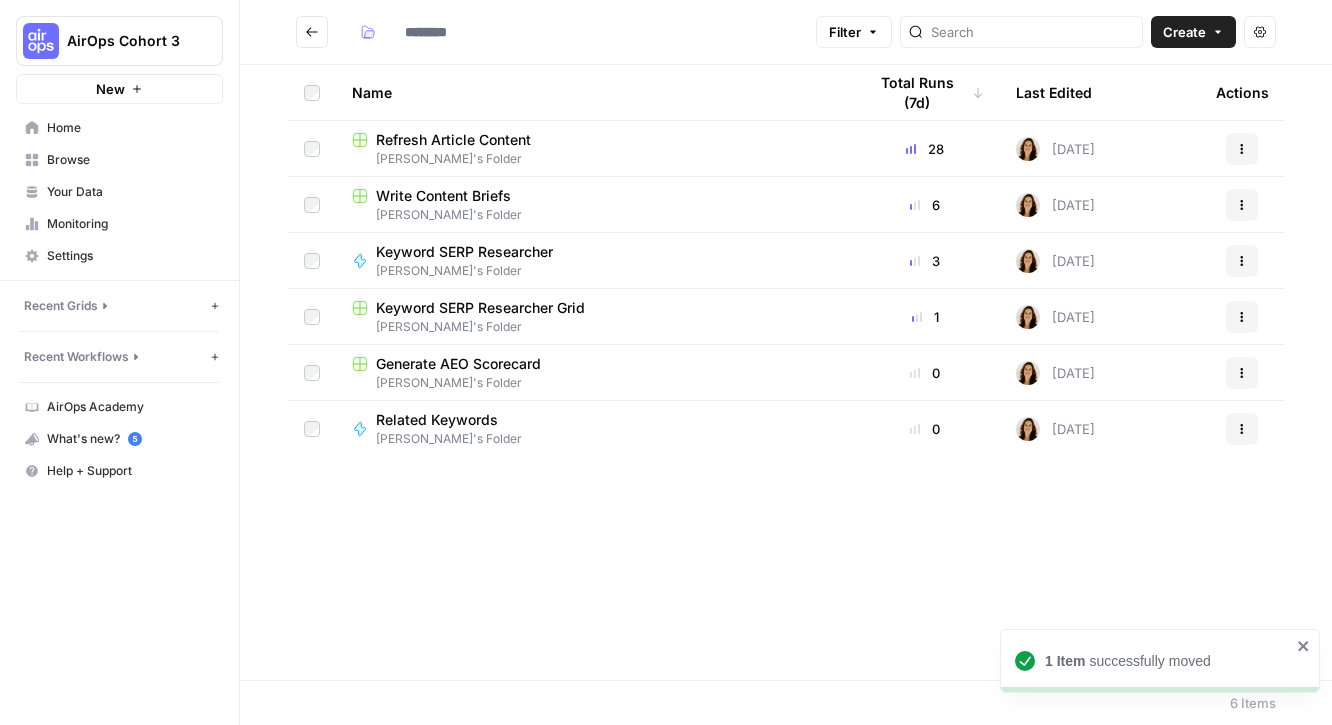 type on "**********" 